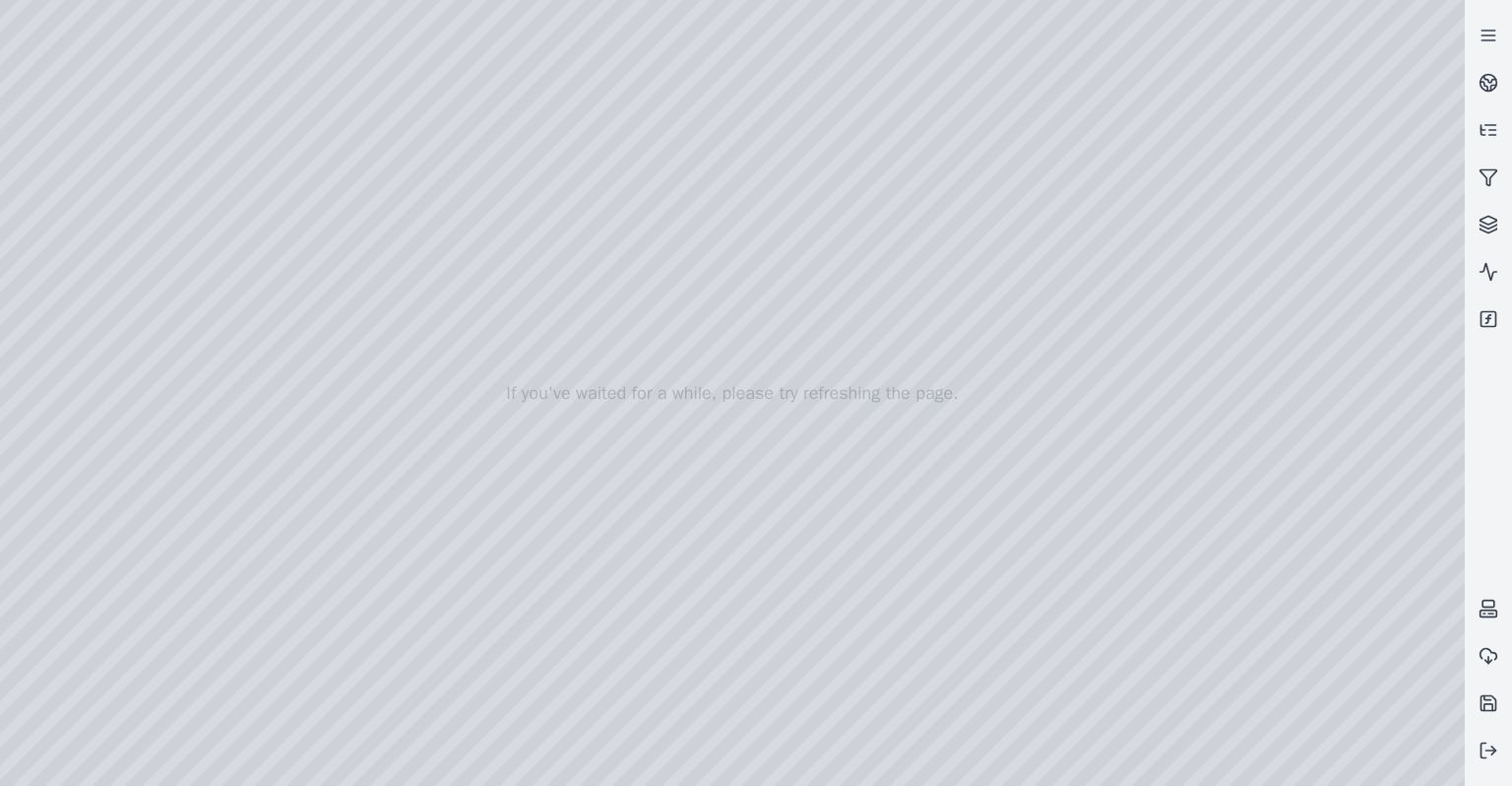 scroll, scrollTop: 0, scrollLeft: 0, axis: both 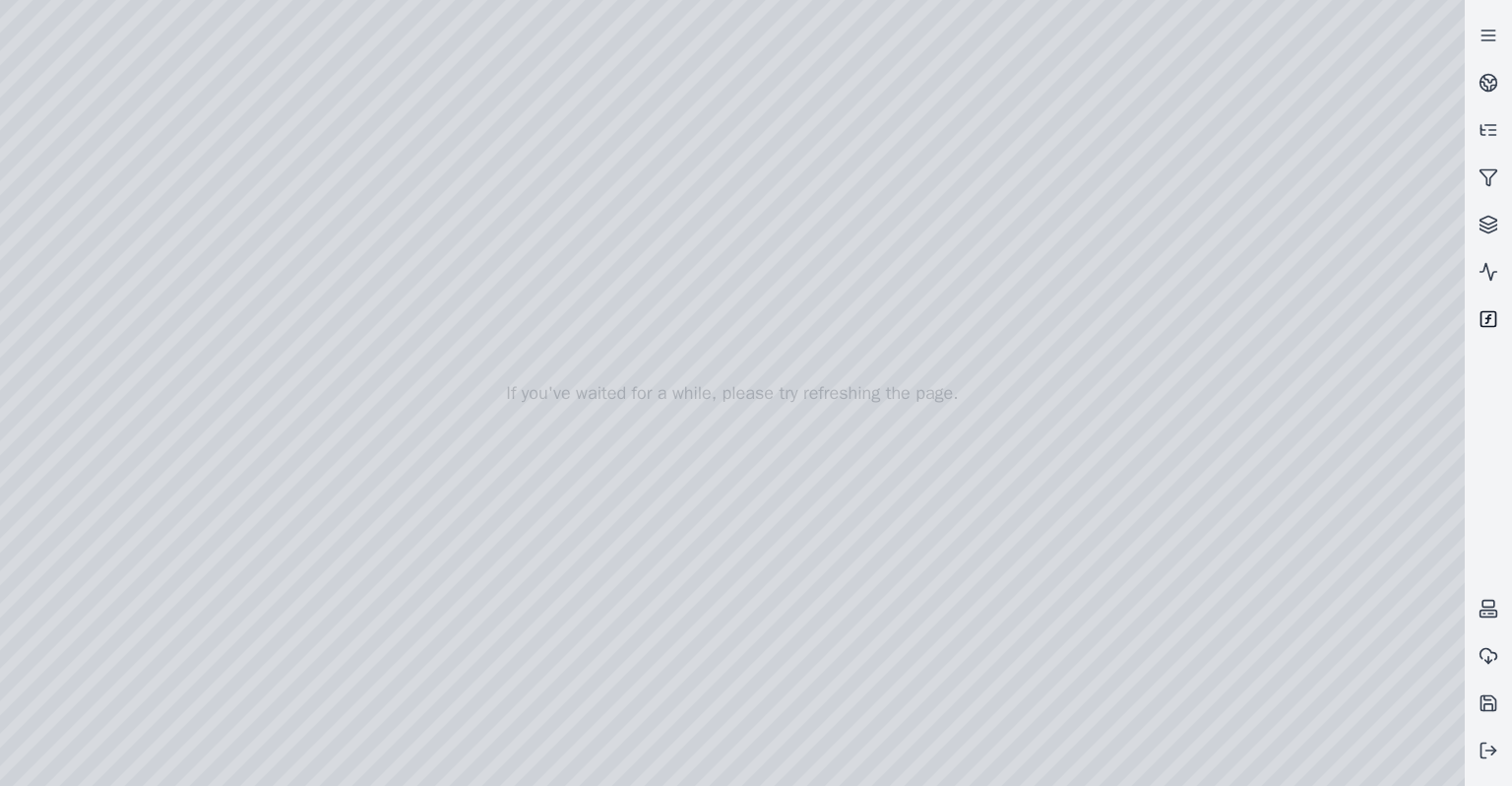 click 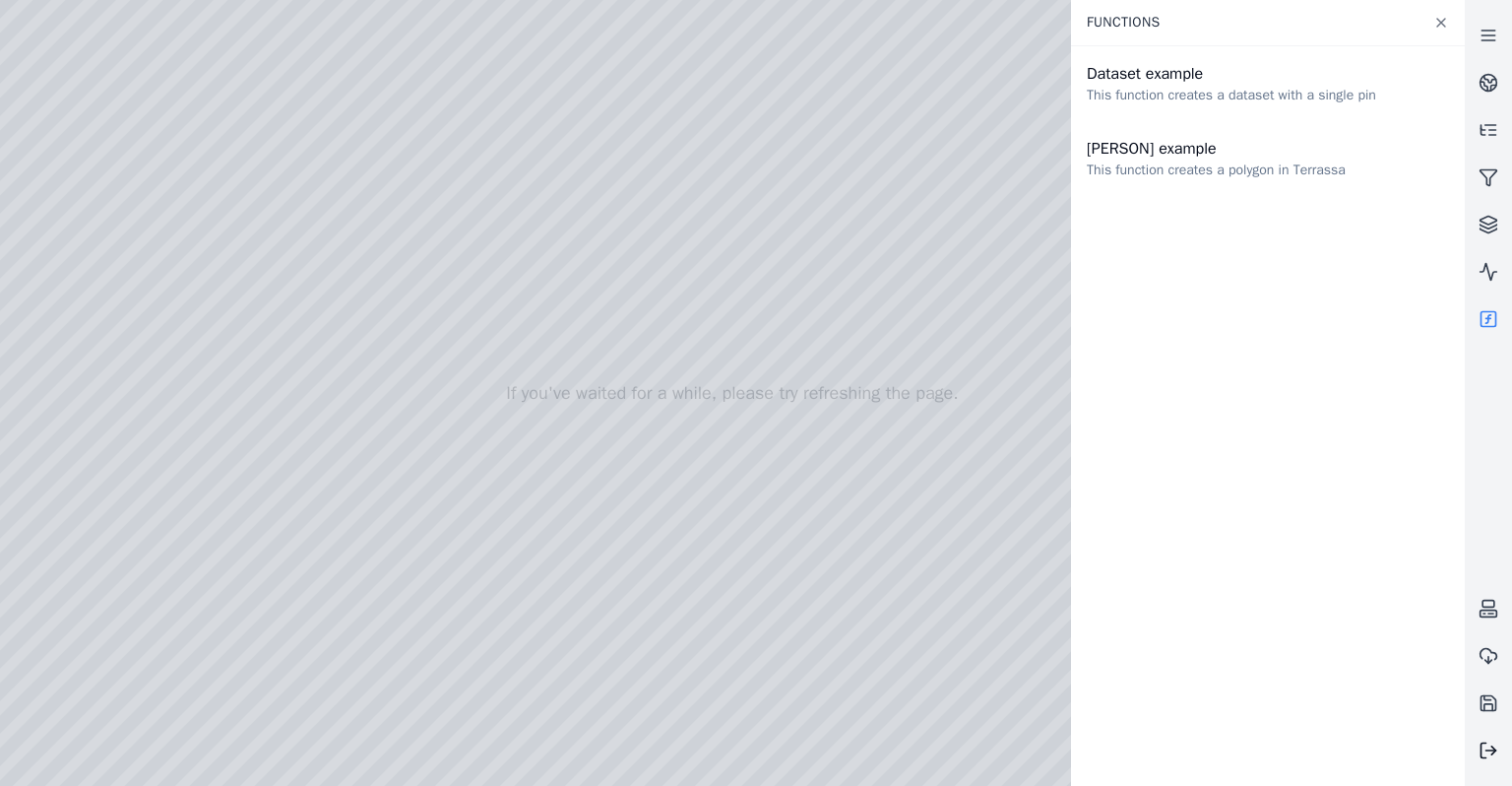 click 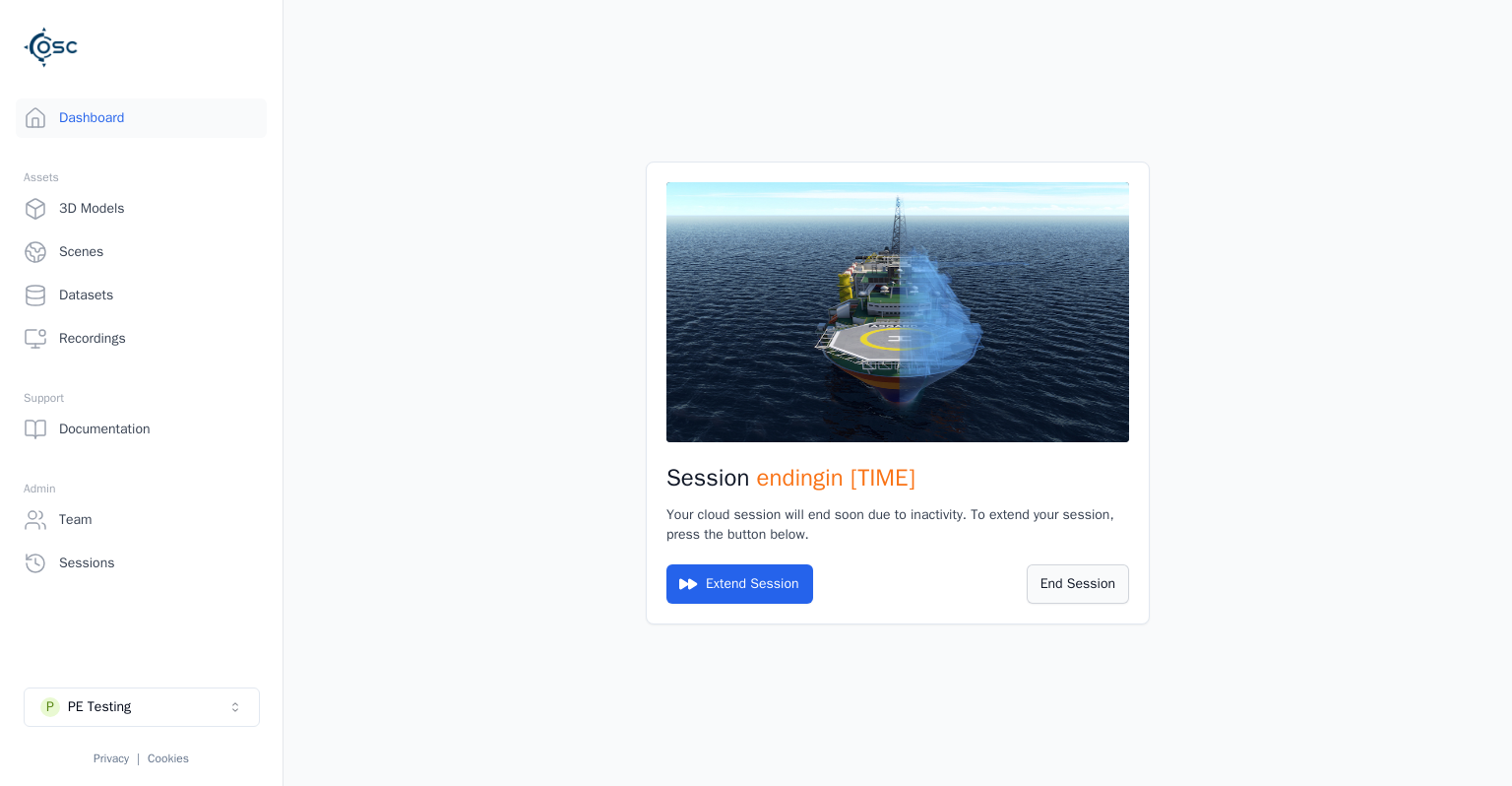 click on "End Session" at bounding box center (1078, 584) 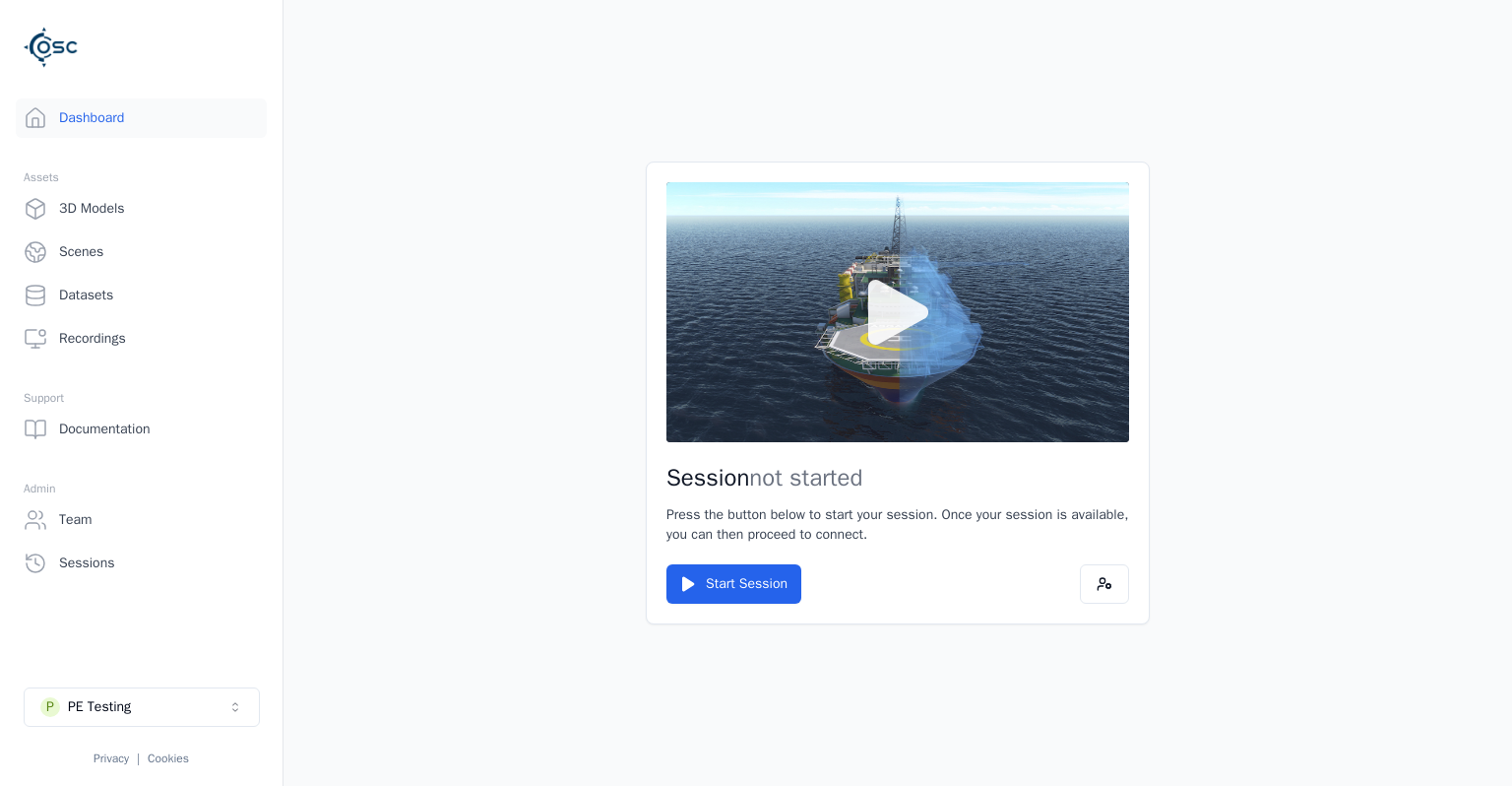 click at bounding box center (898, 312) 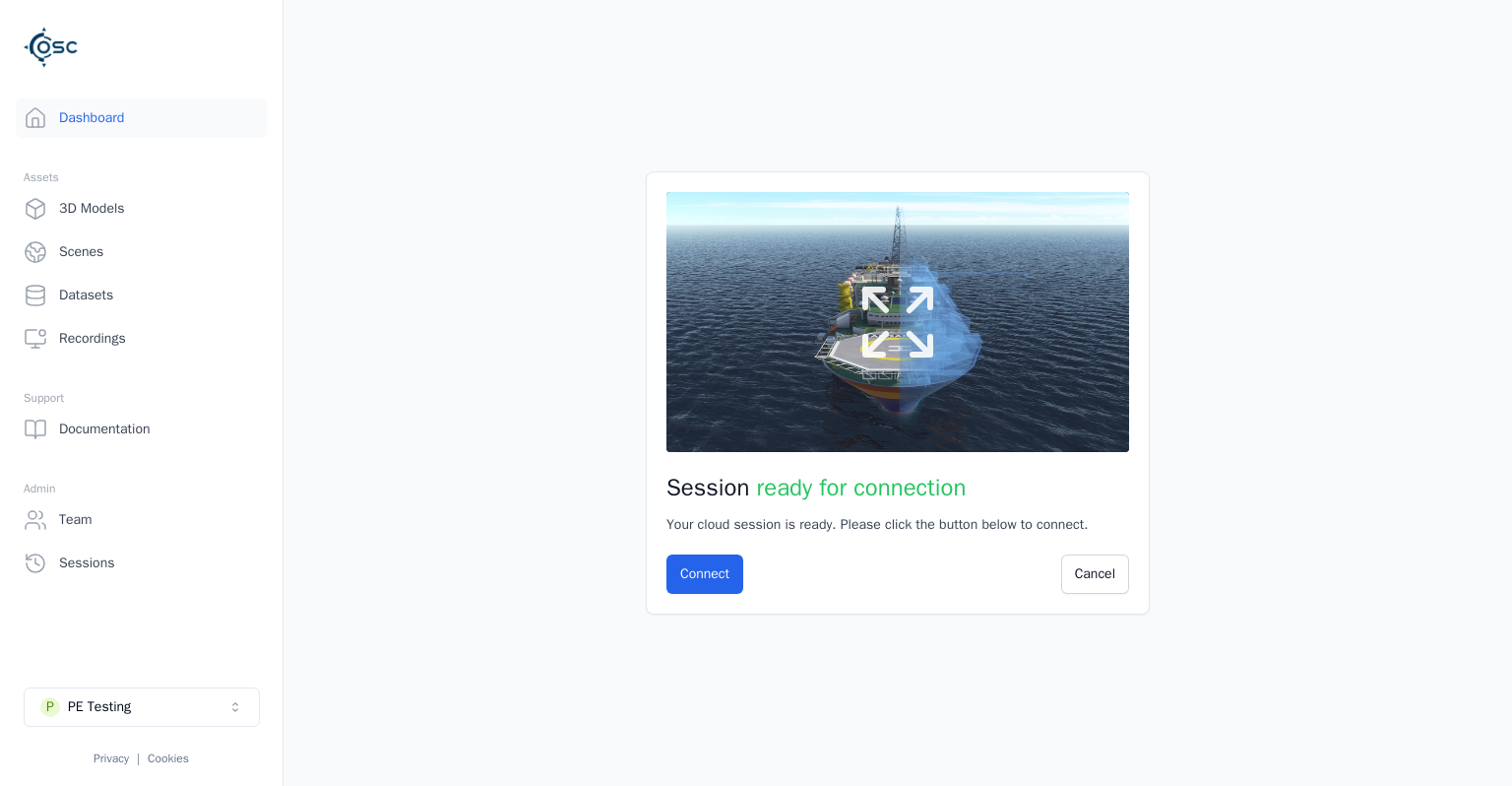 click at bounding box center [898, 322] 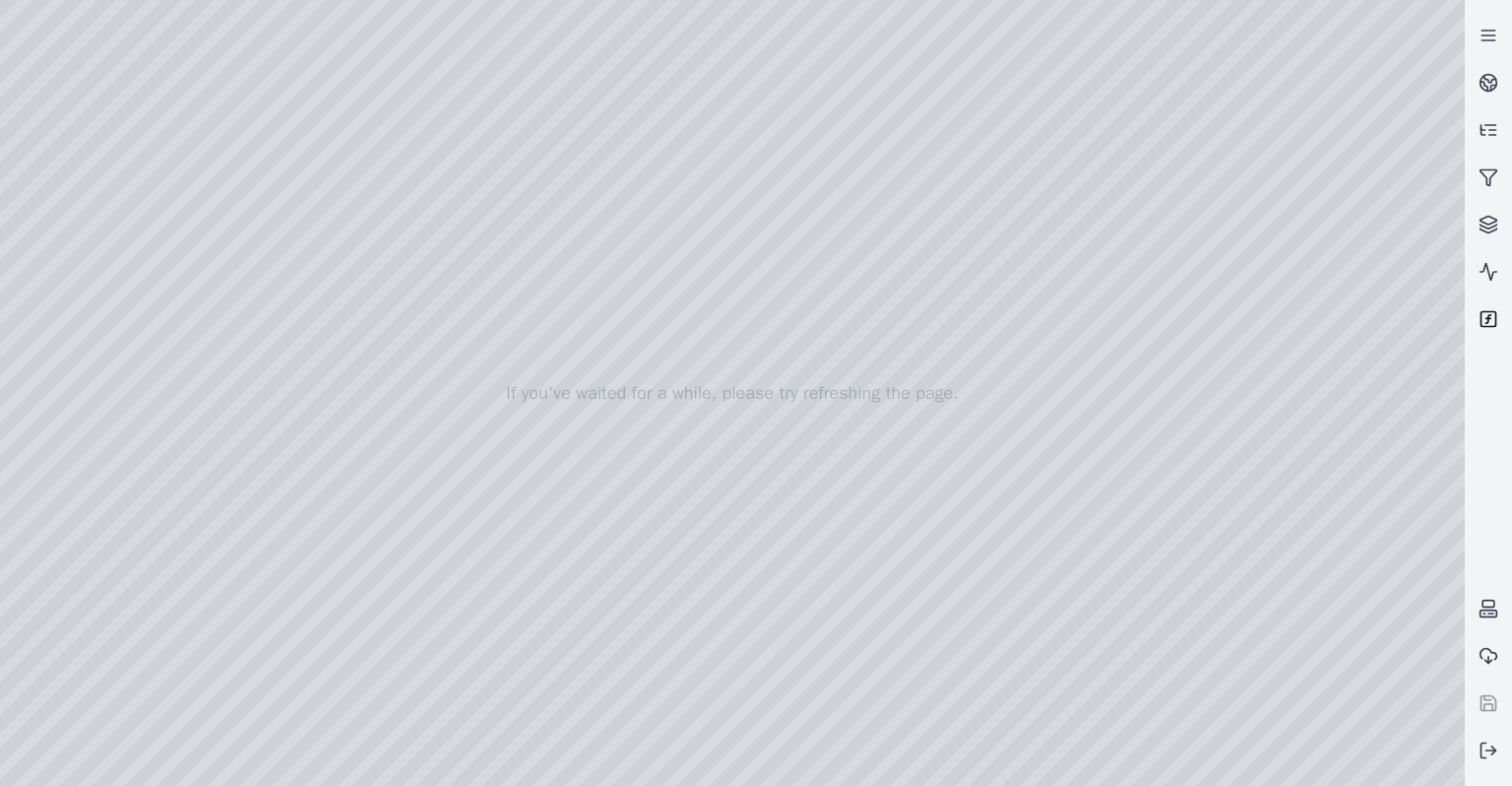 click 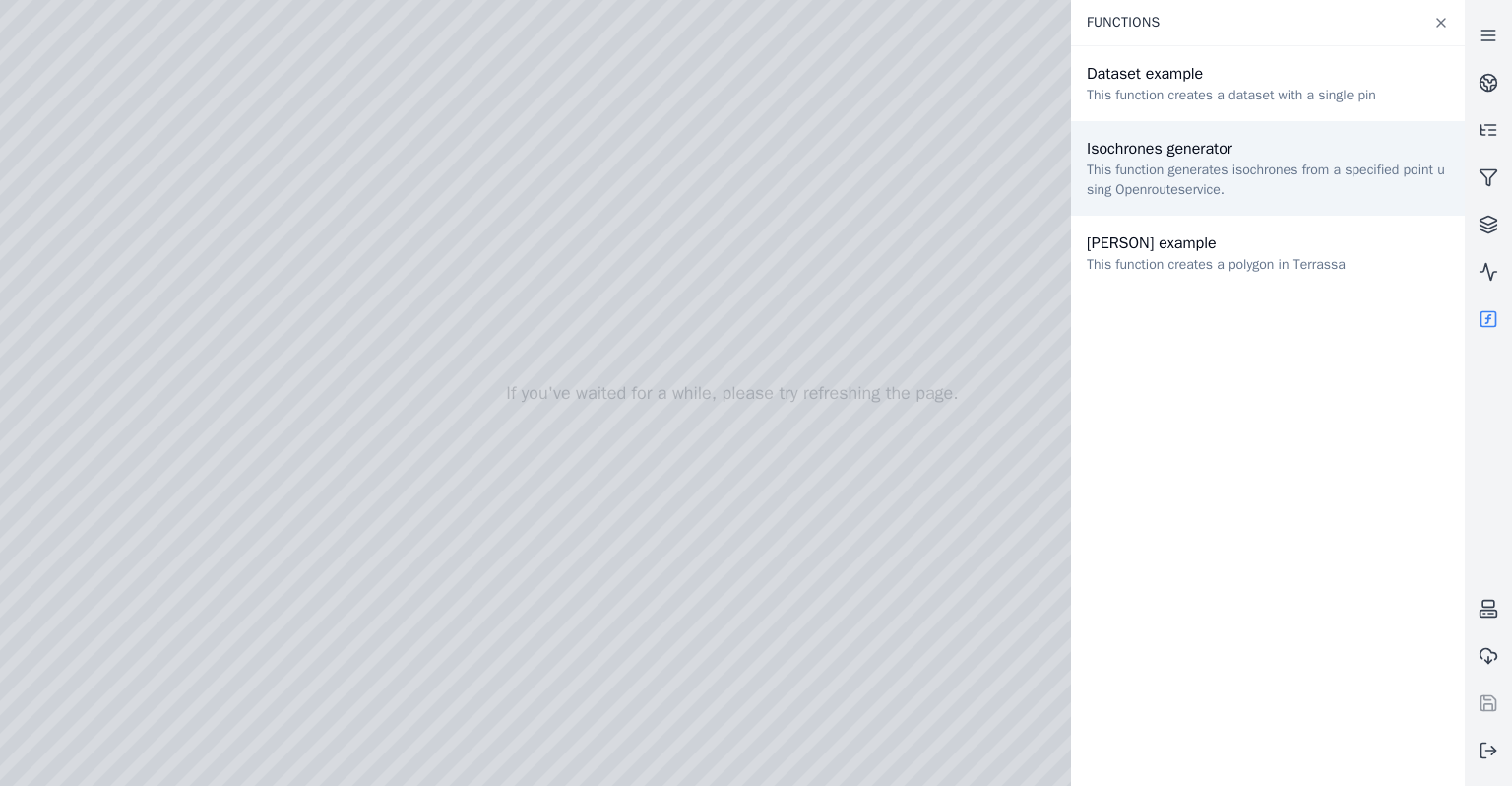 click on "This function generates isochrones from a specified point using Openrouteservice." at bounding box center (1268, 180) 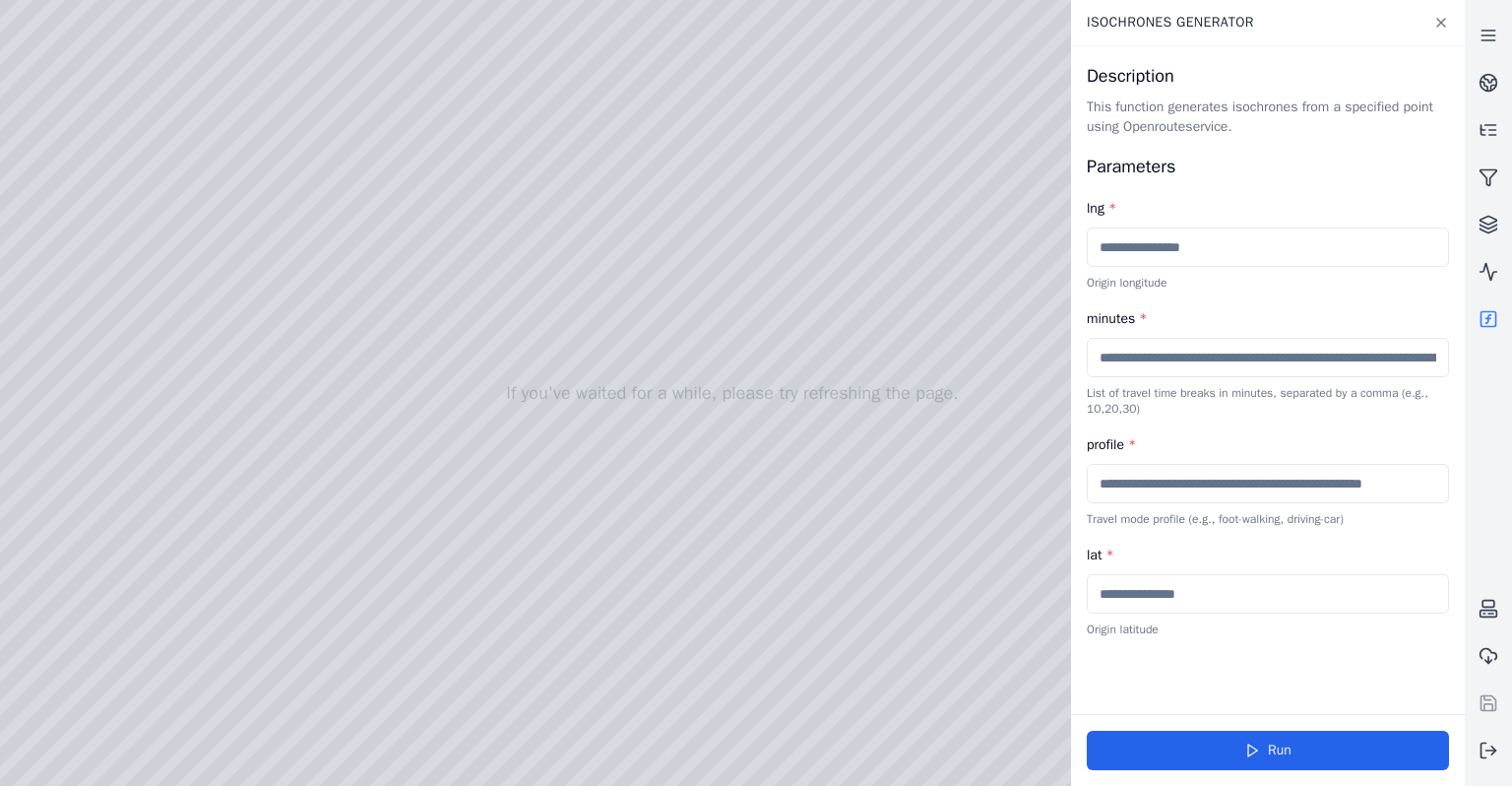 click at bounding box center (1268, 247) 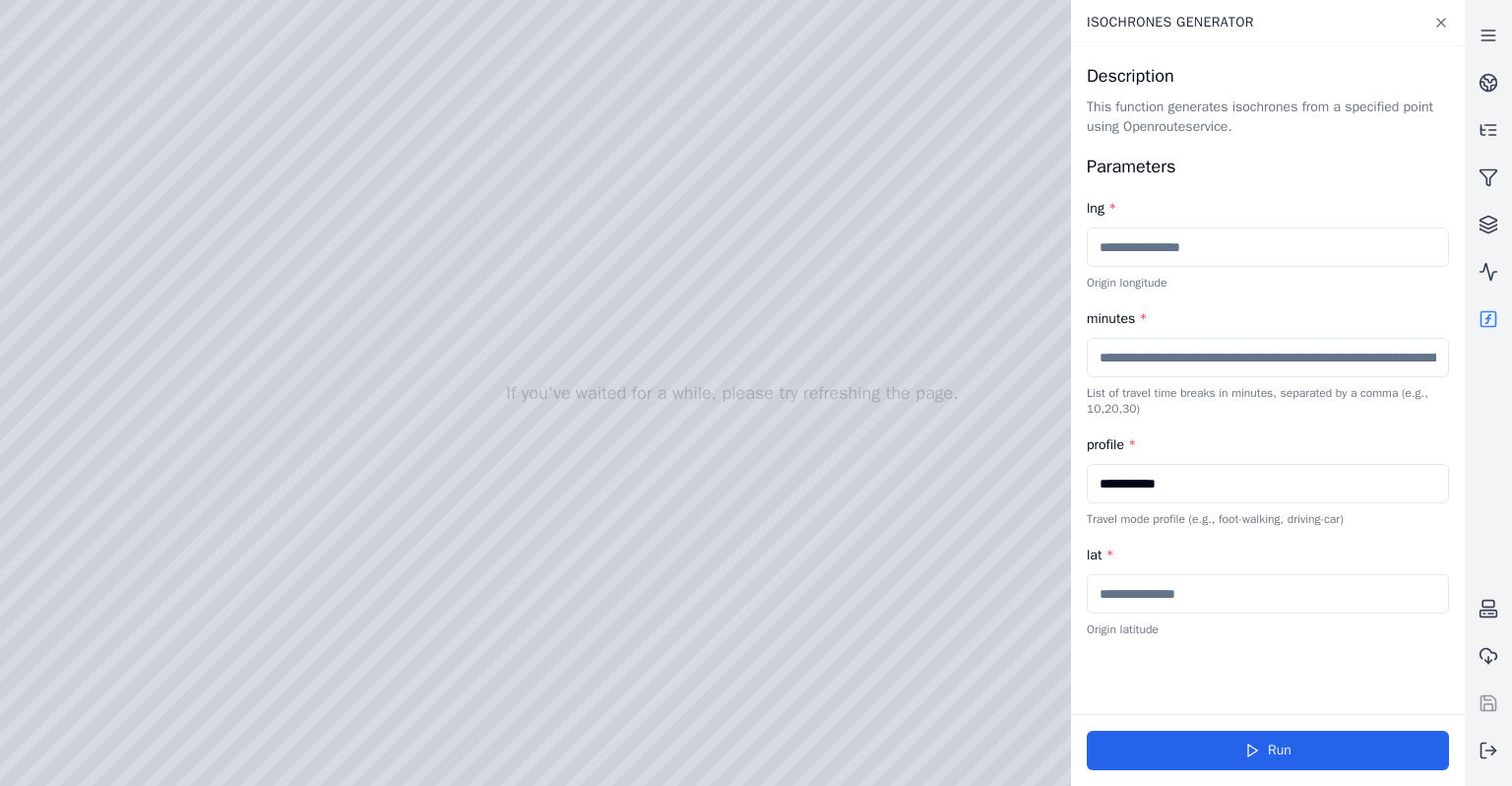 type on "**********" 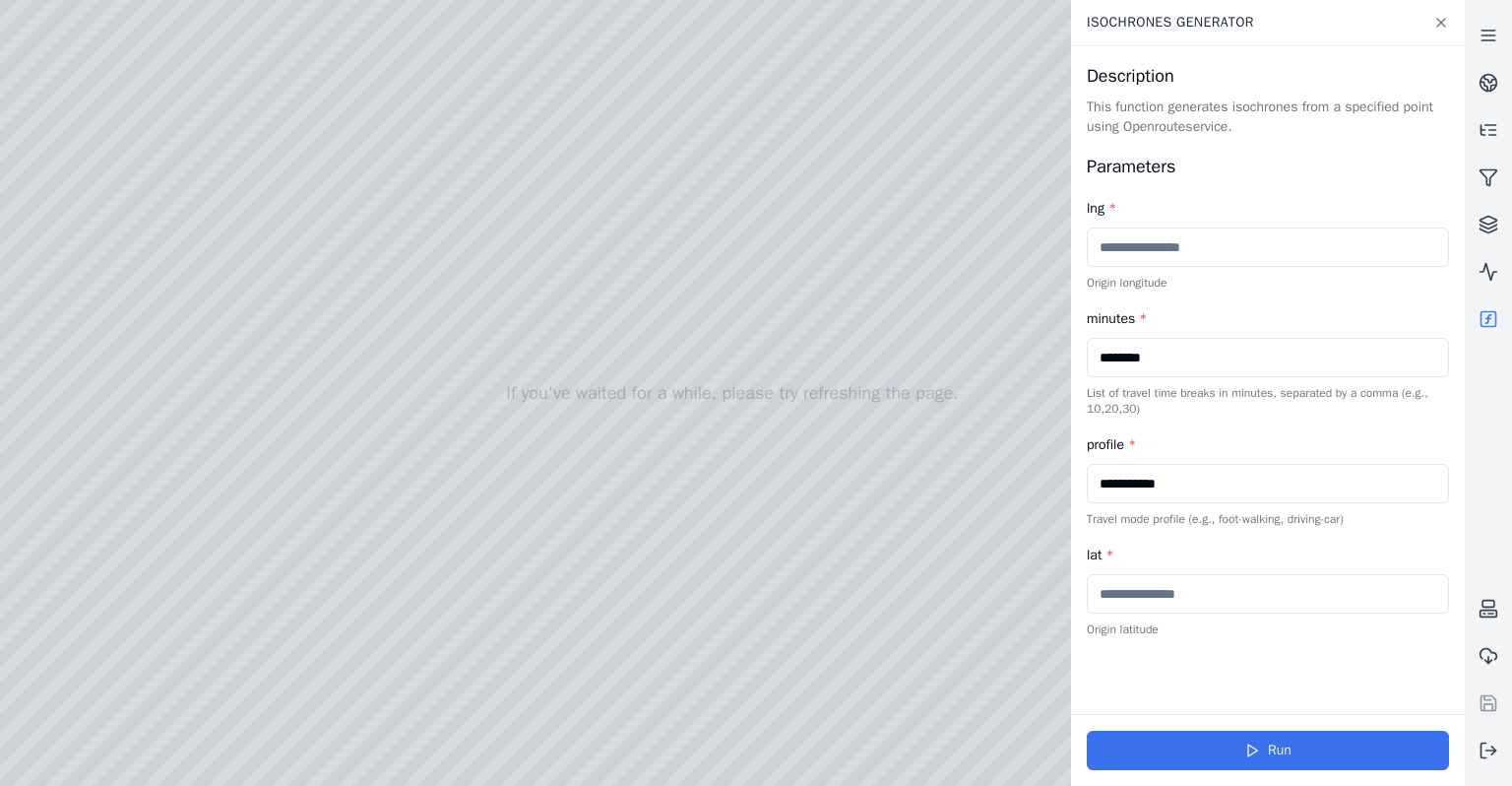 type on "********" 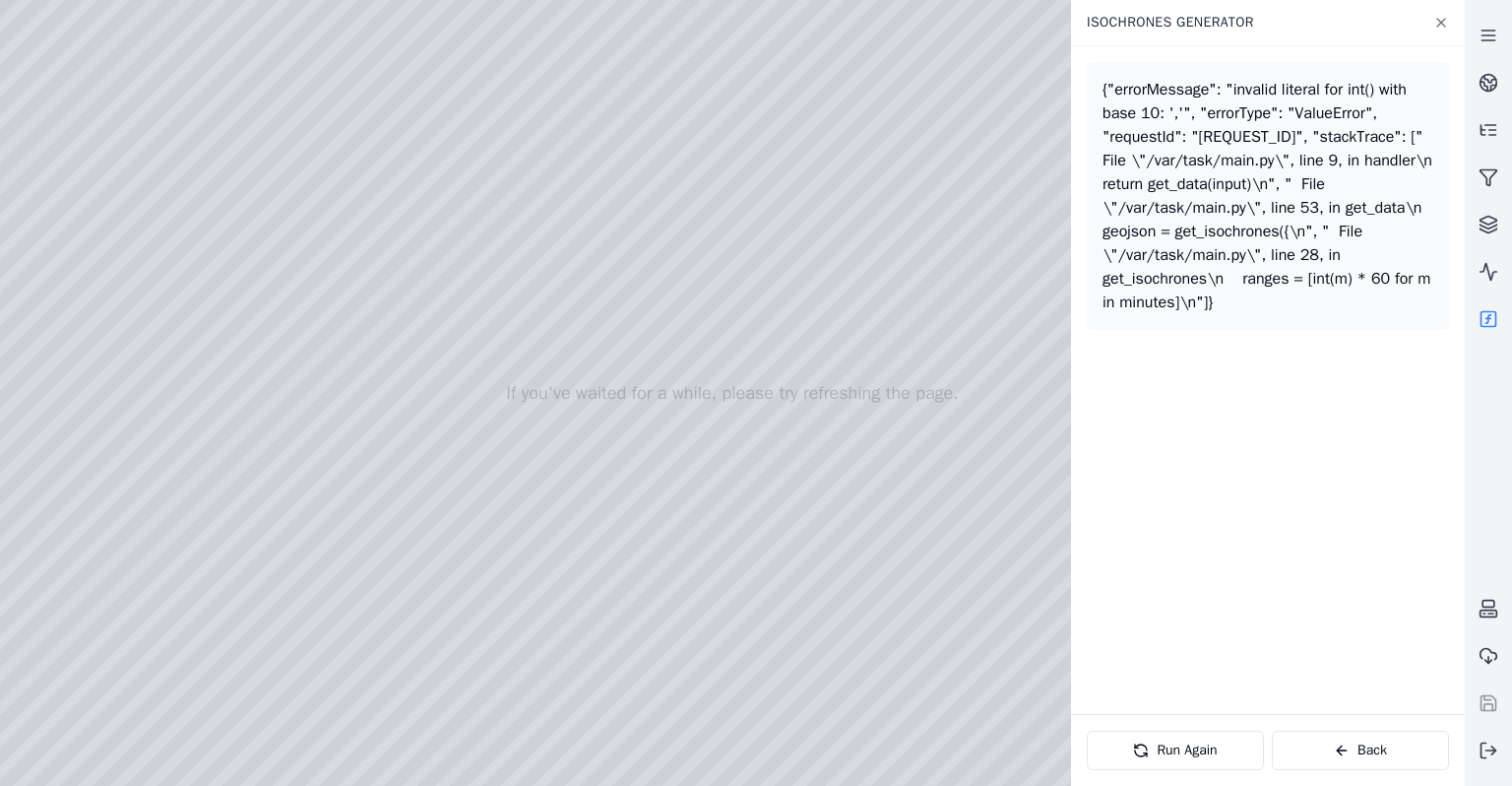 drag, startPoint x: 1375, startPoint y: 319, endPoint x: 1224, endPoint y: 93, distance: 271.80324 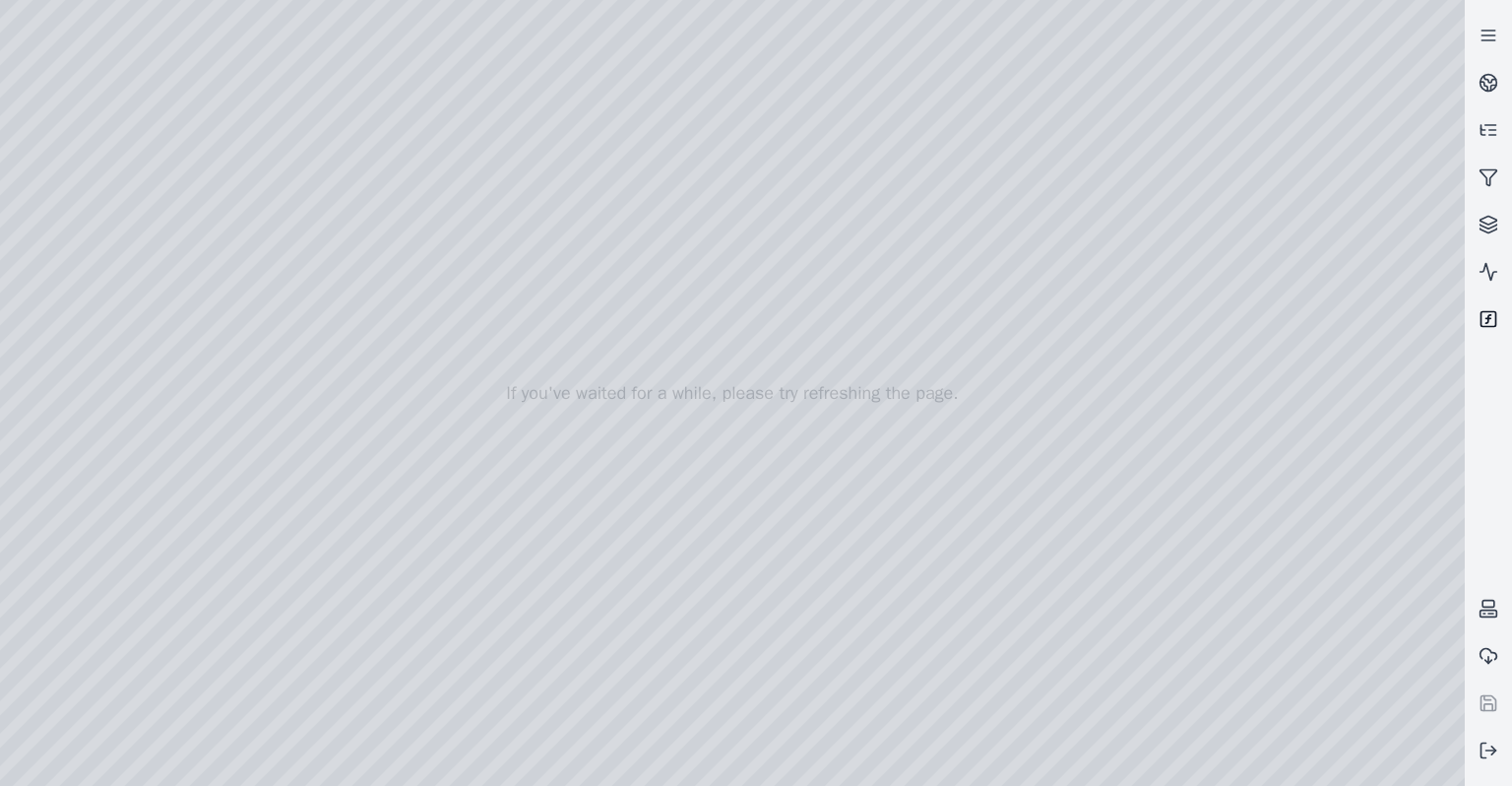 click at bounding box center [1488, 319] 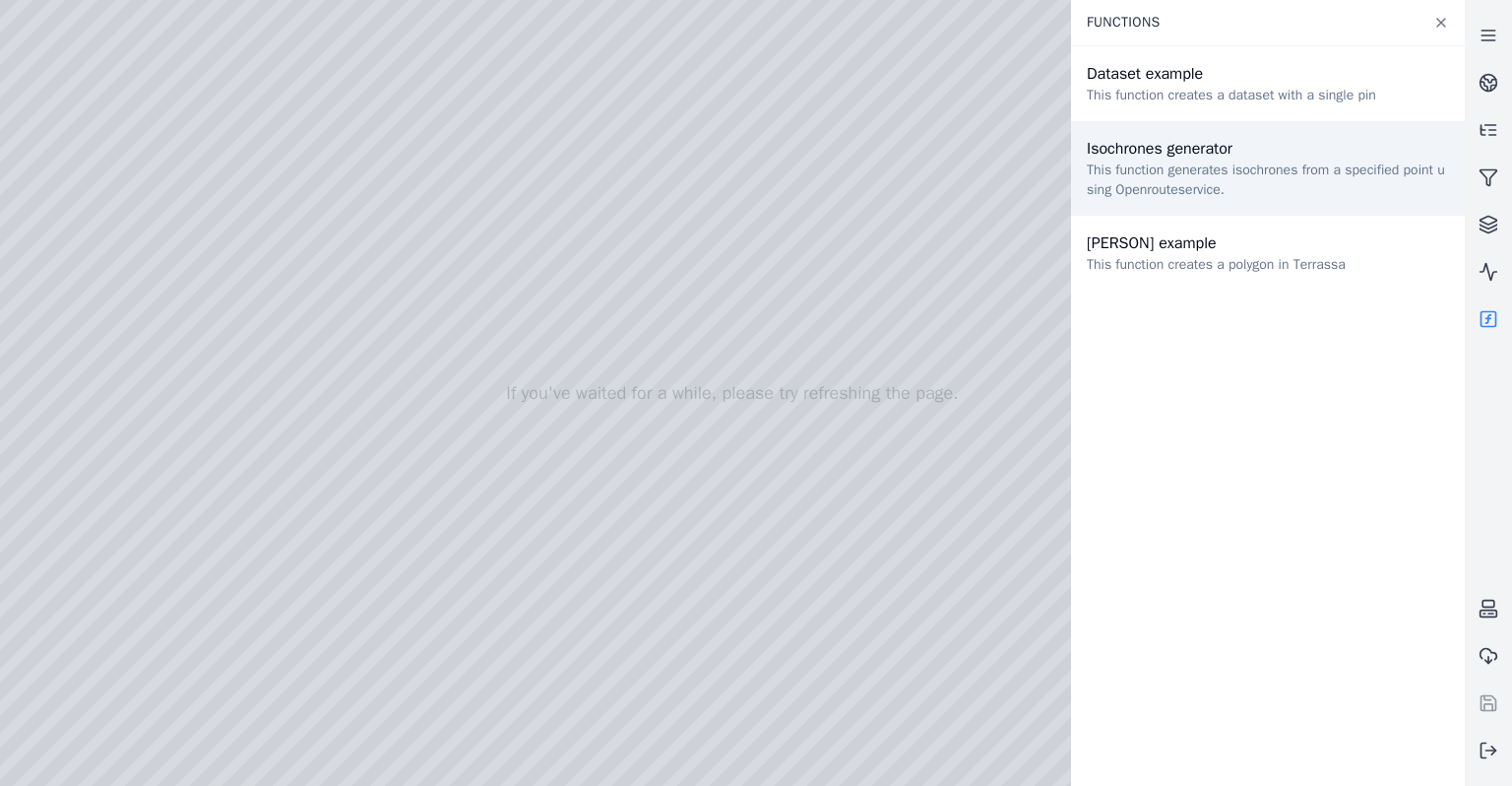 click on "This function generates isochrones from a specified point using Openrouteservice." at bounding box center [1268, 180] 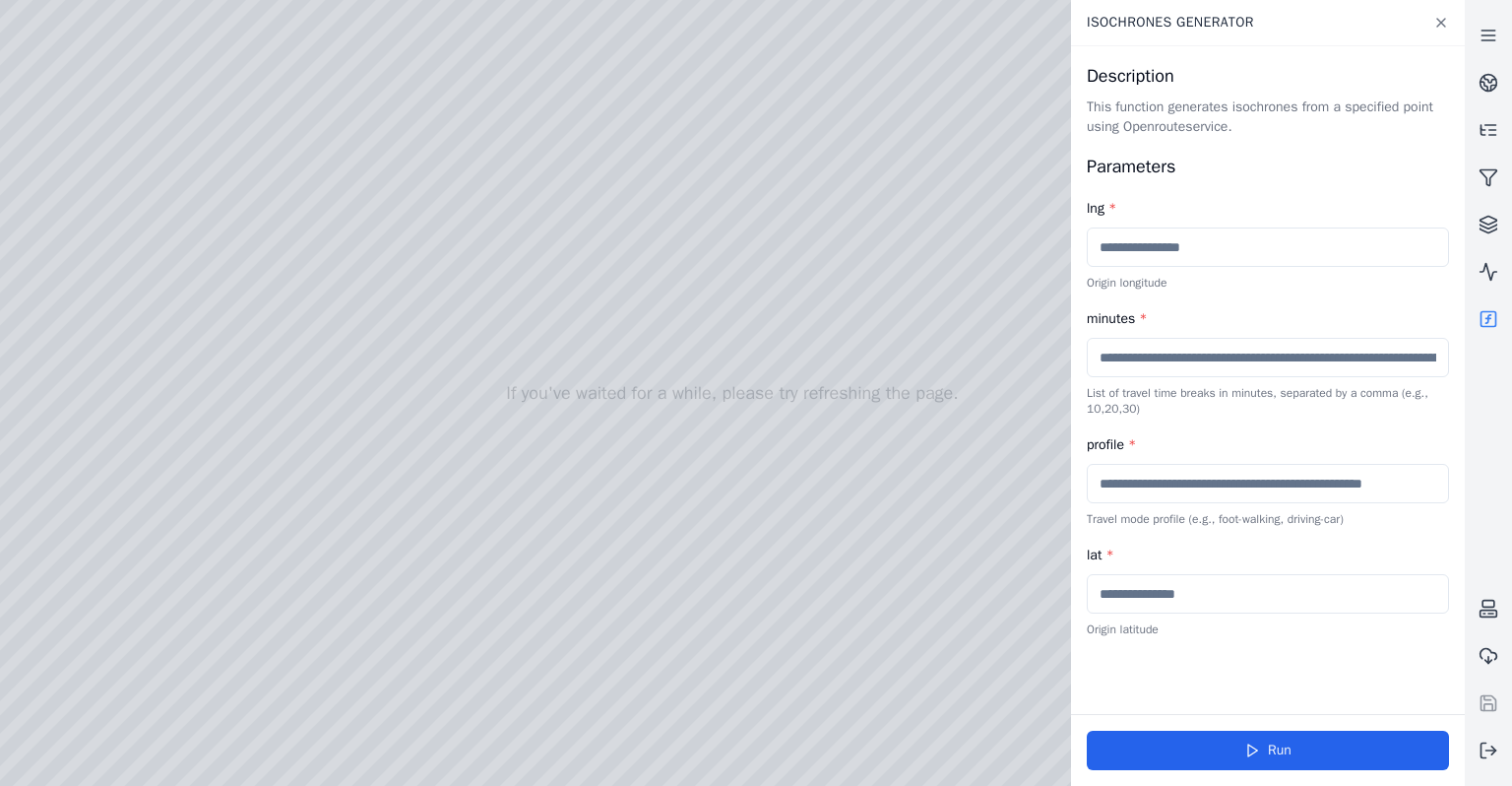click at bounding box center [1268, 247] 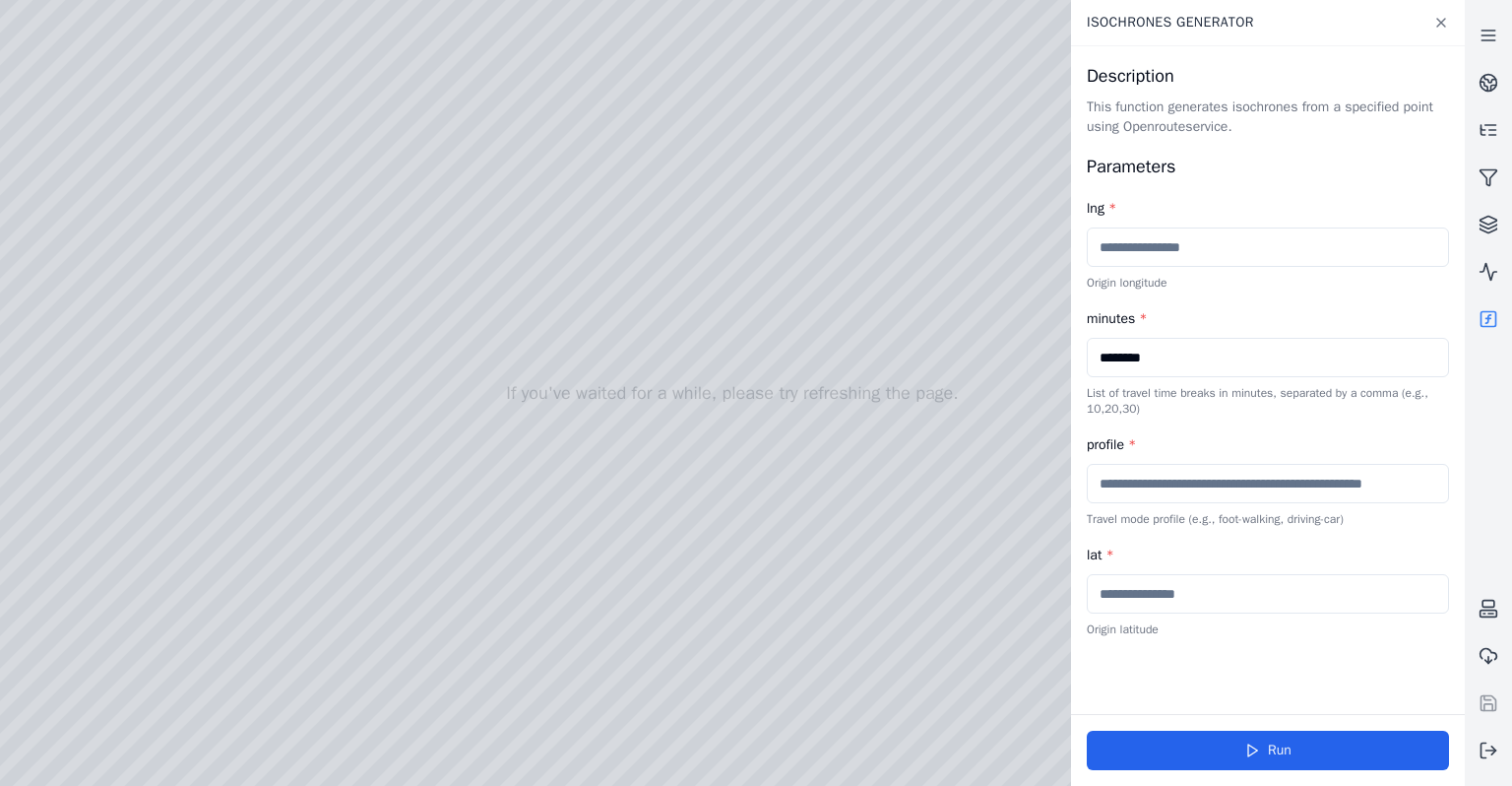 type on "********" 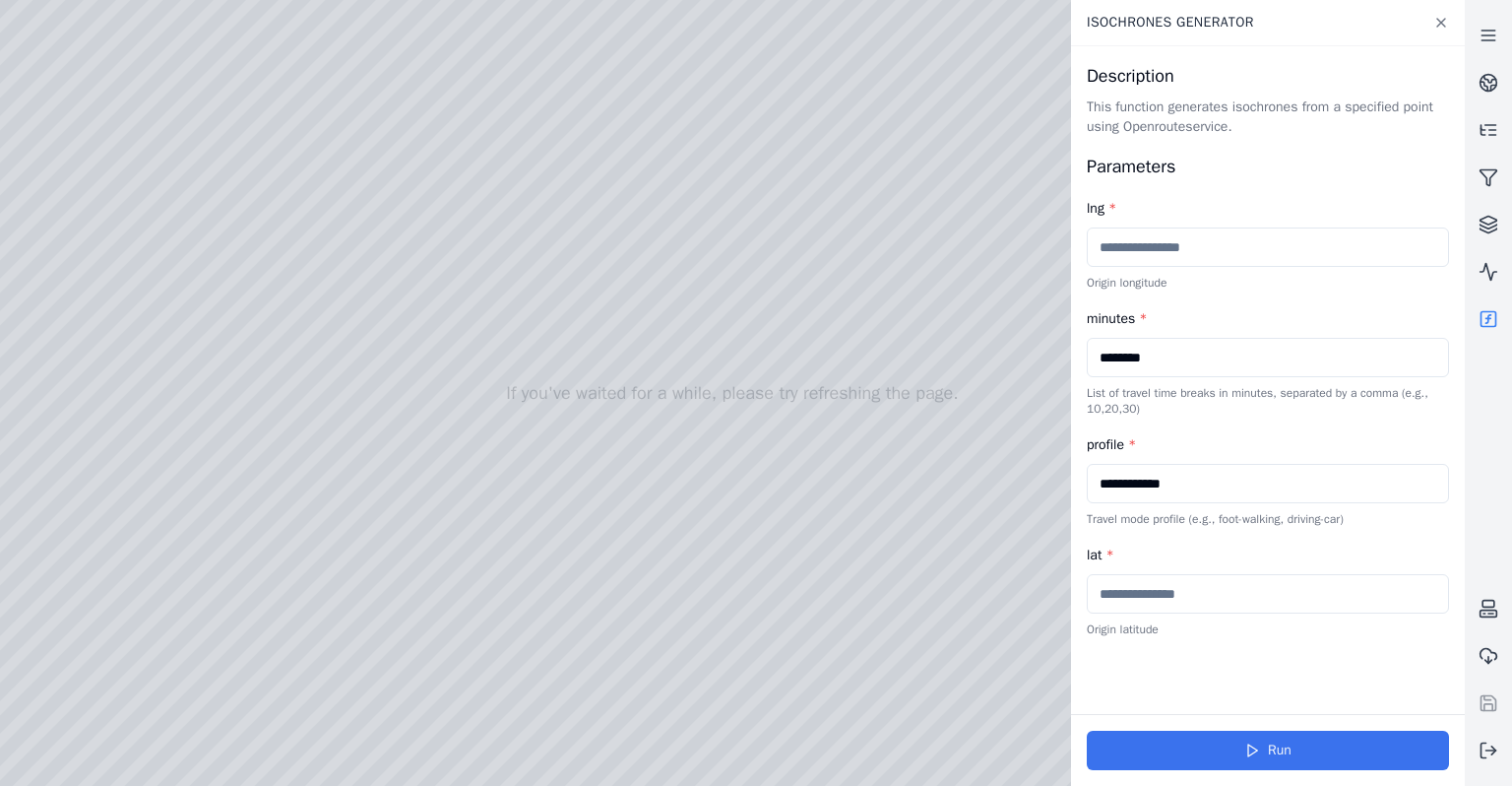 type on "**********" 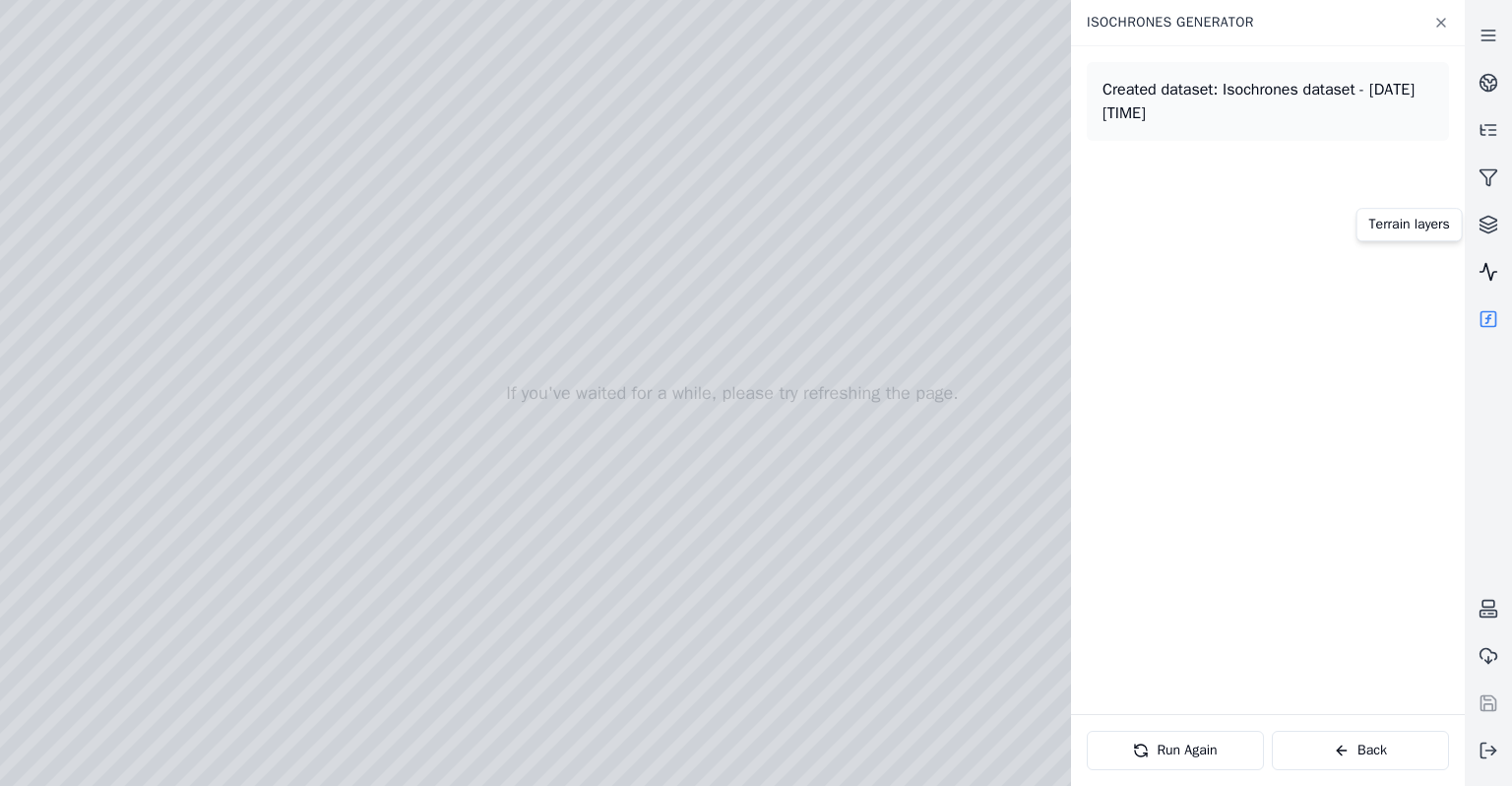 click at bounding box center (1488, 272) 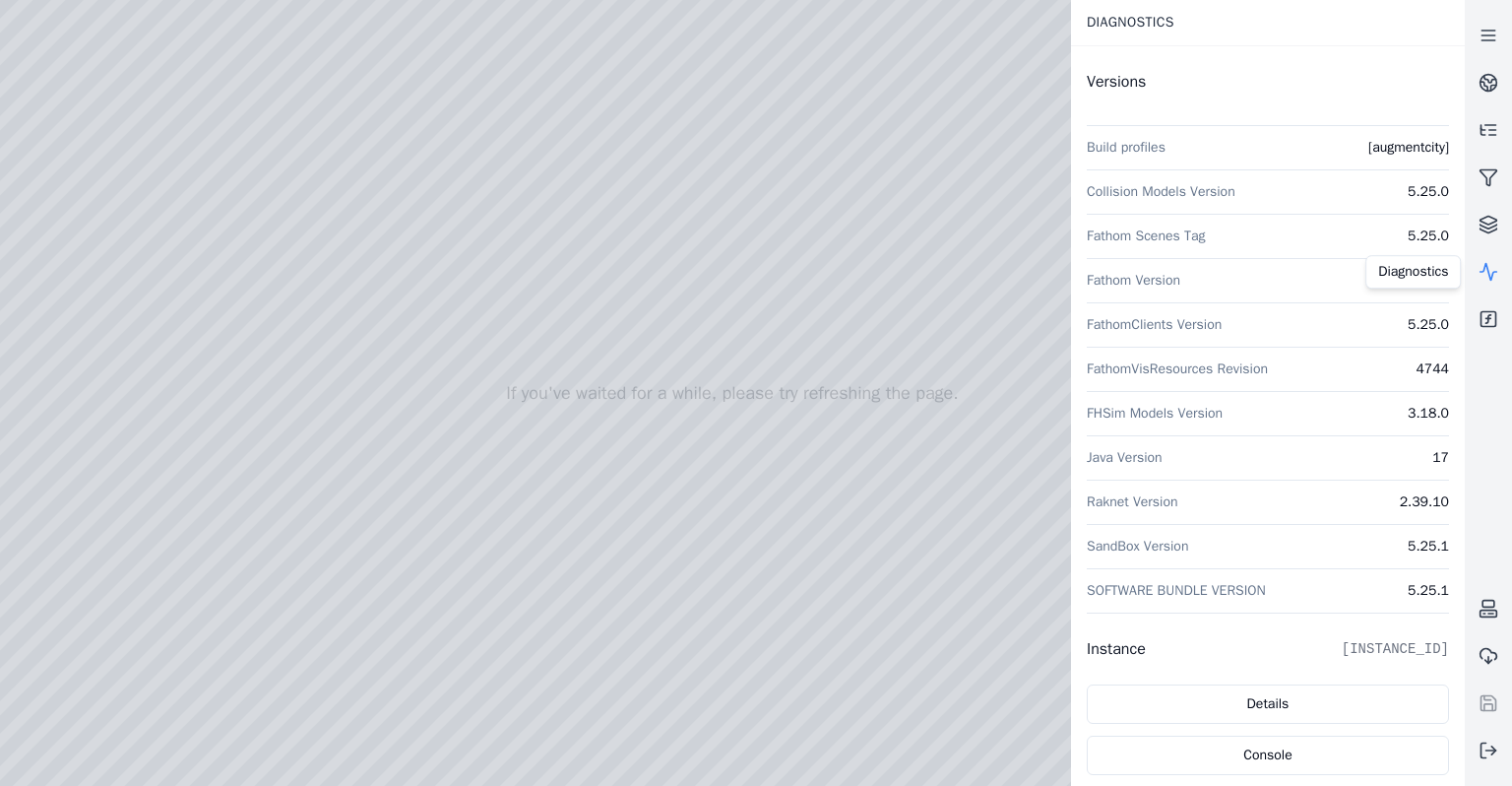 click 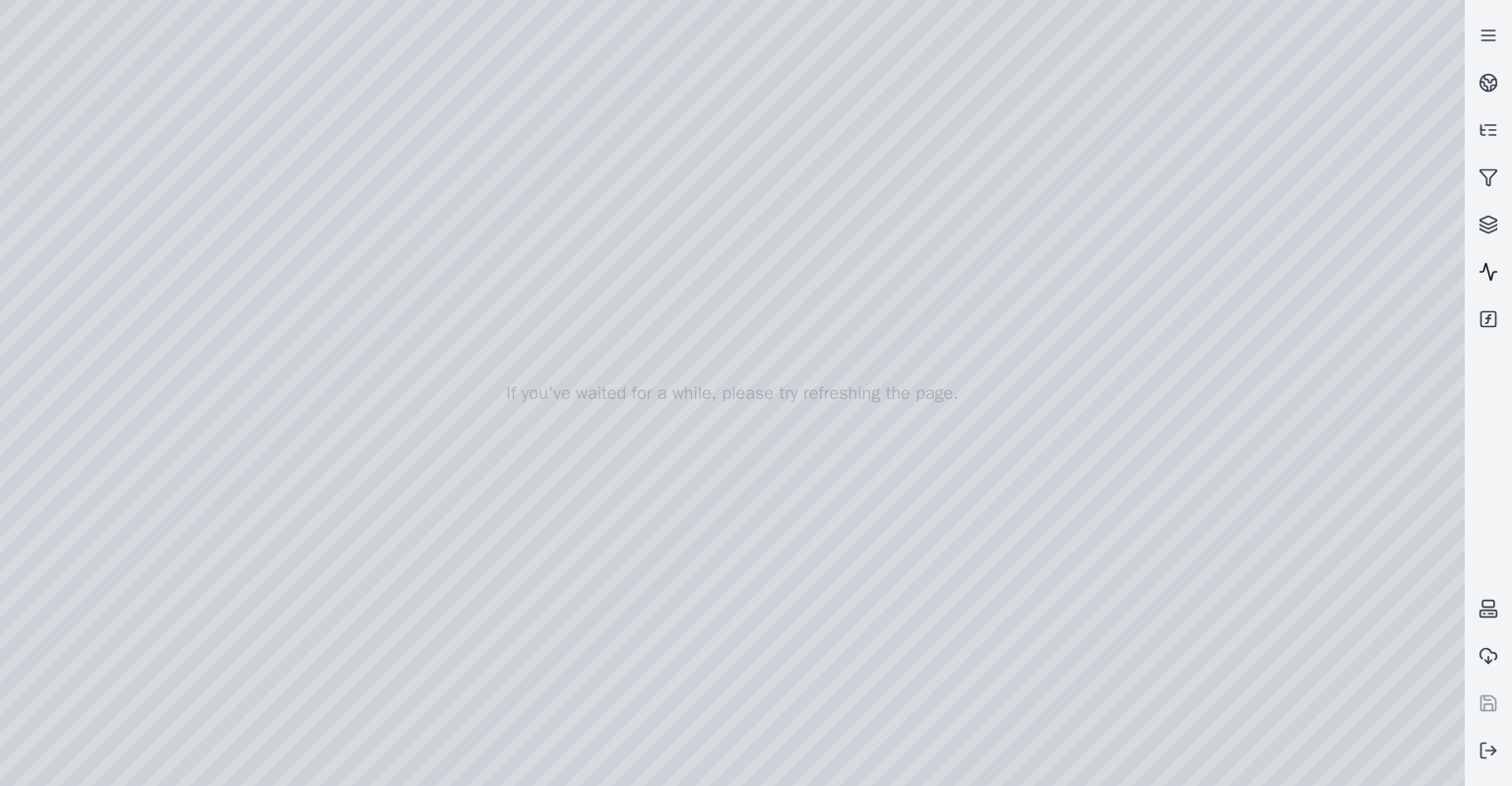 click 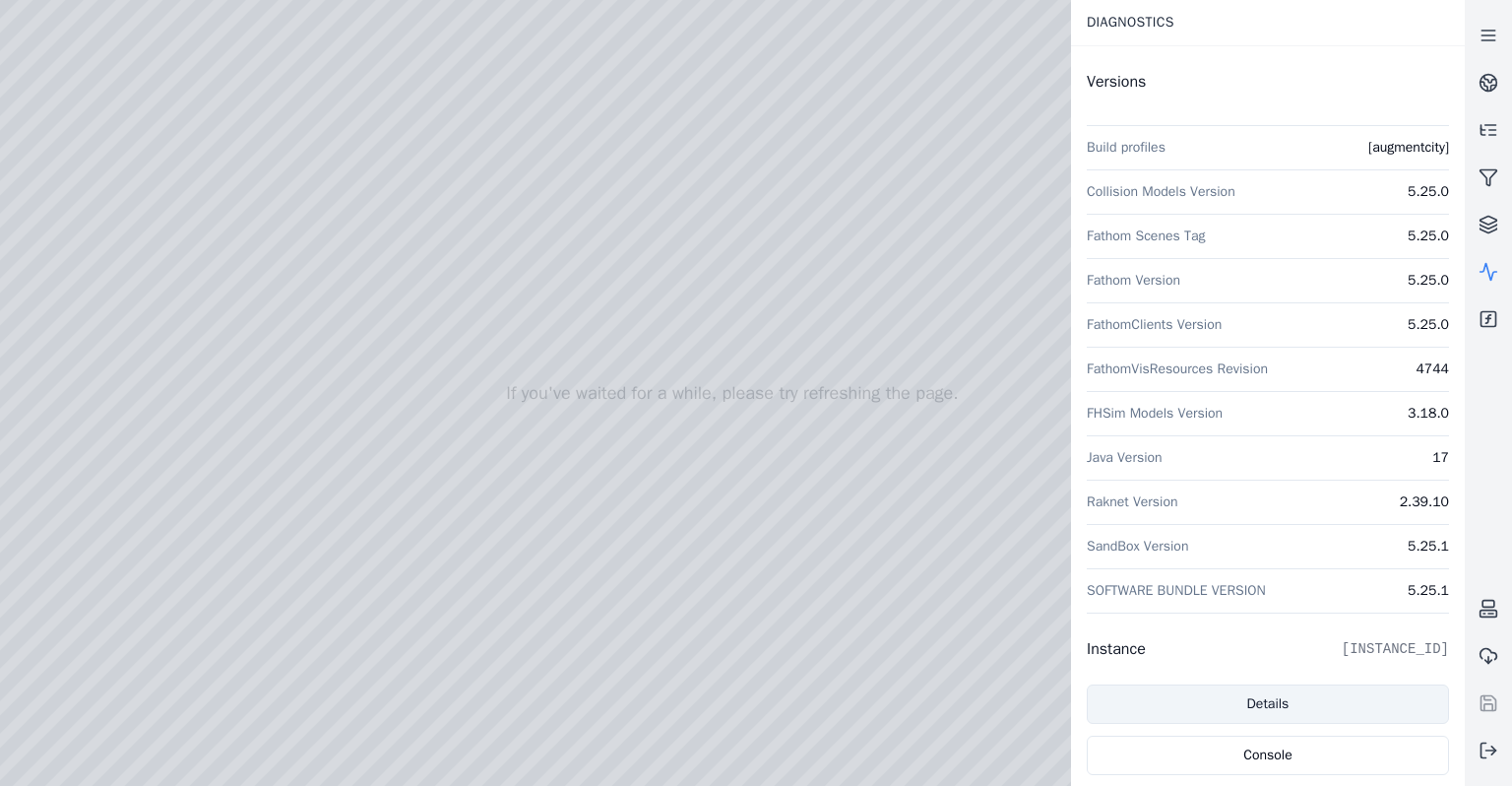 scroll, scrollTop: 581, scrollLeft: 0, axis: vertical 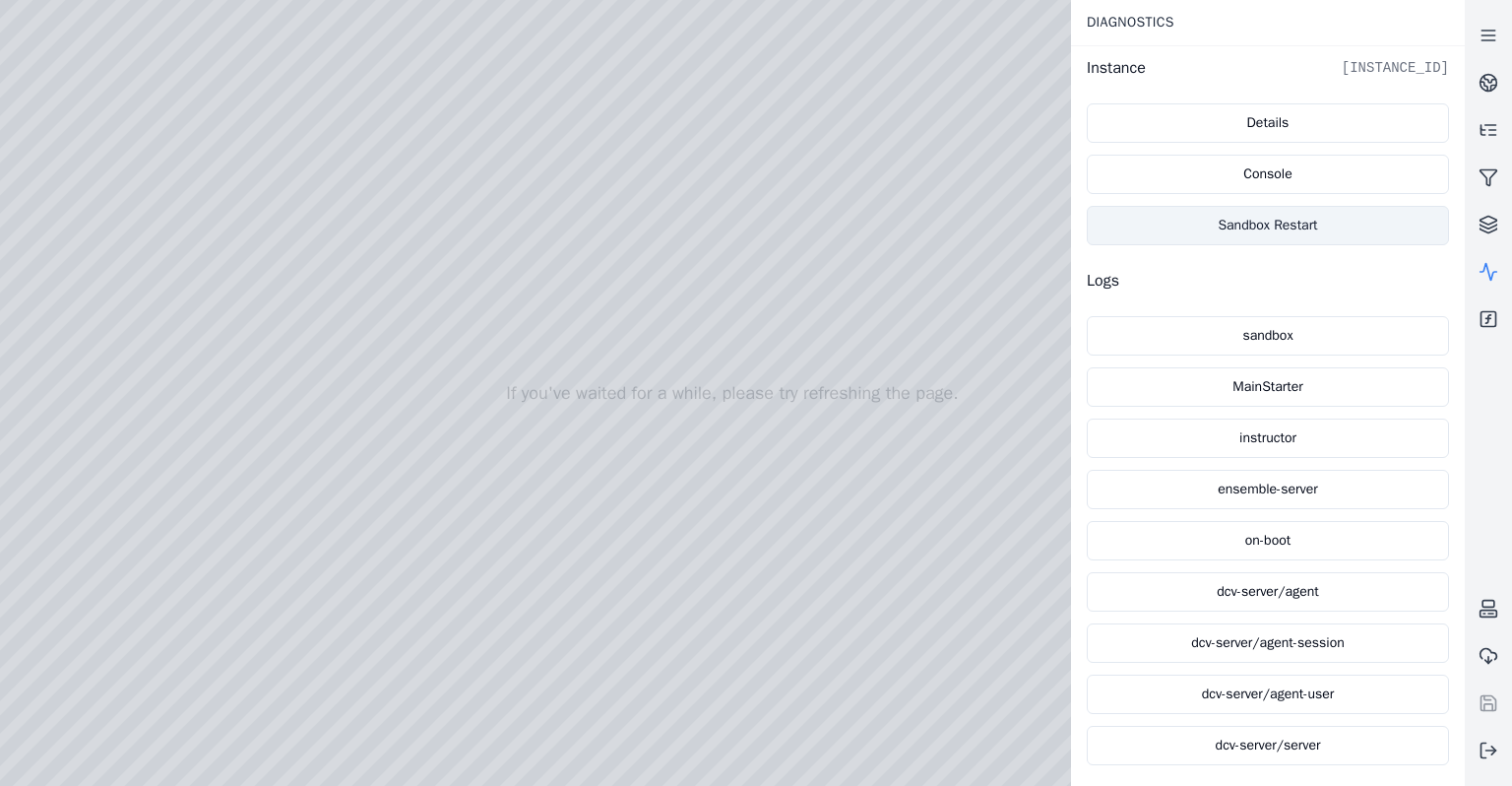 click on "Sandbox Restart" at bounding box center (1268, 226) 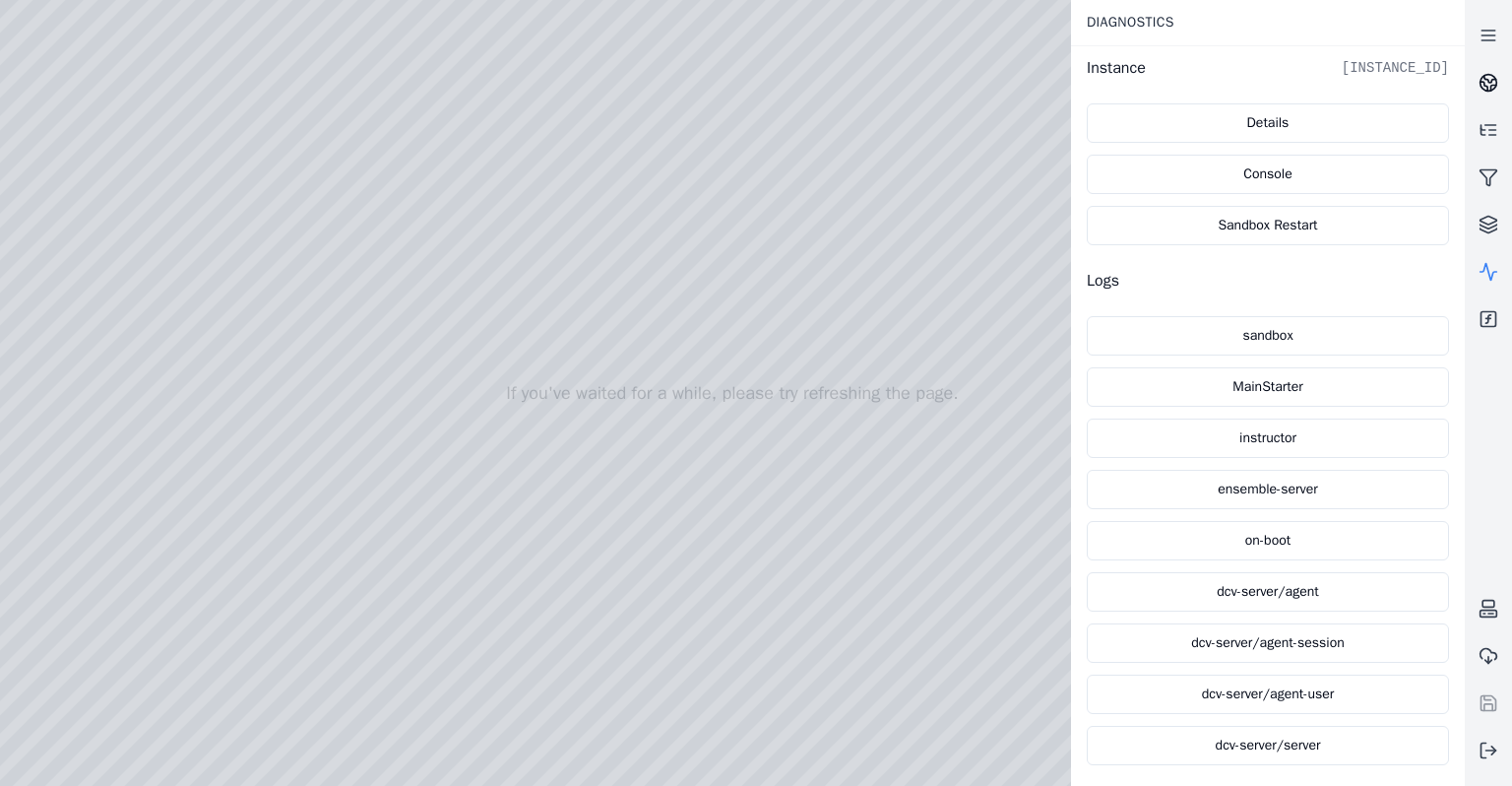 click at bounding box center [1488, 83] 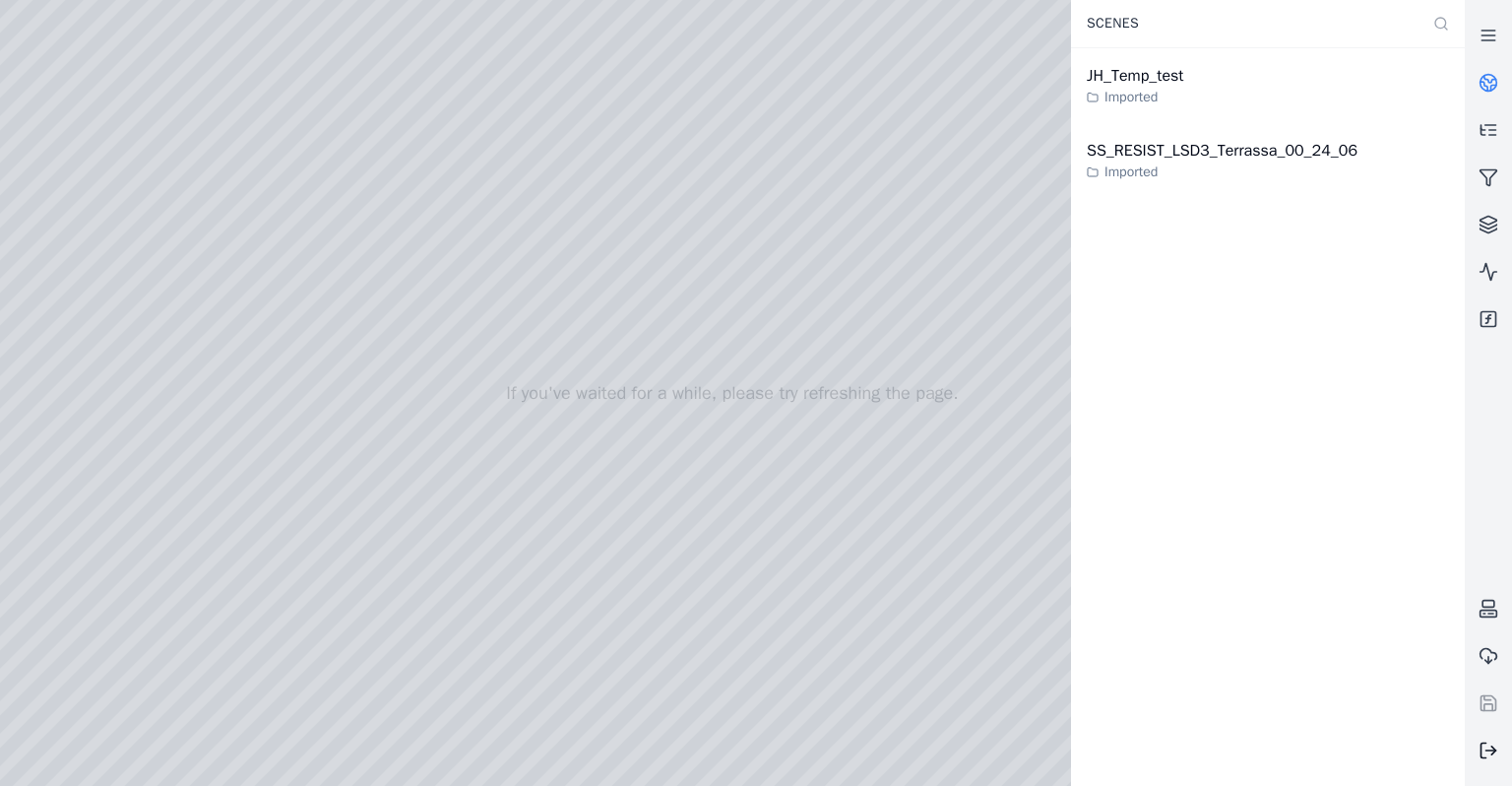 click 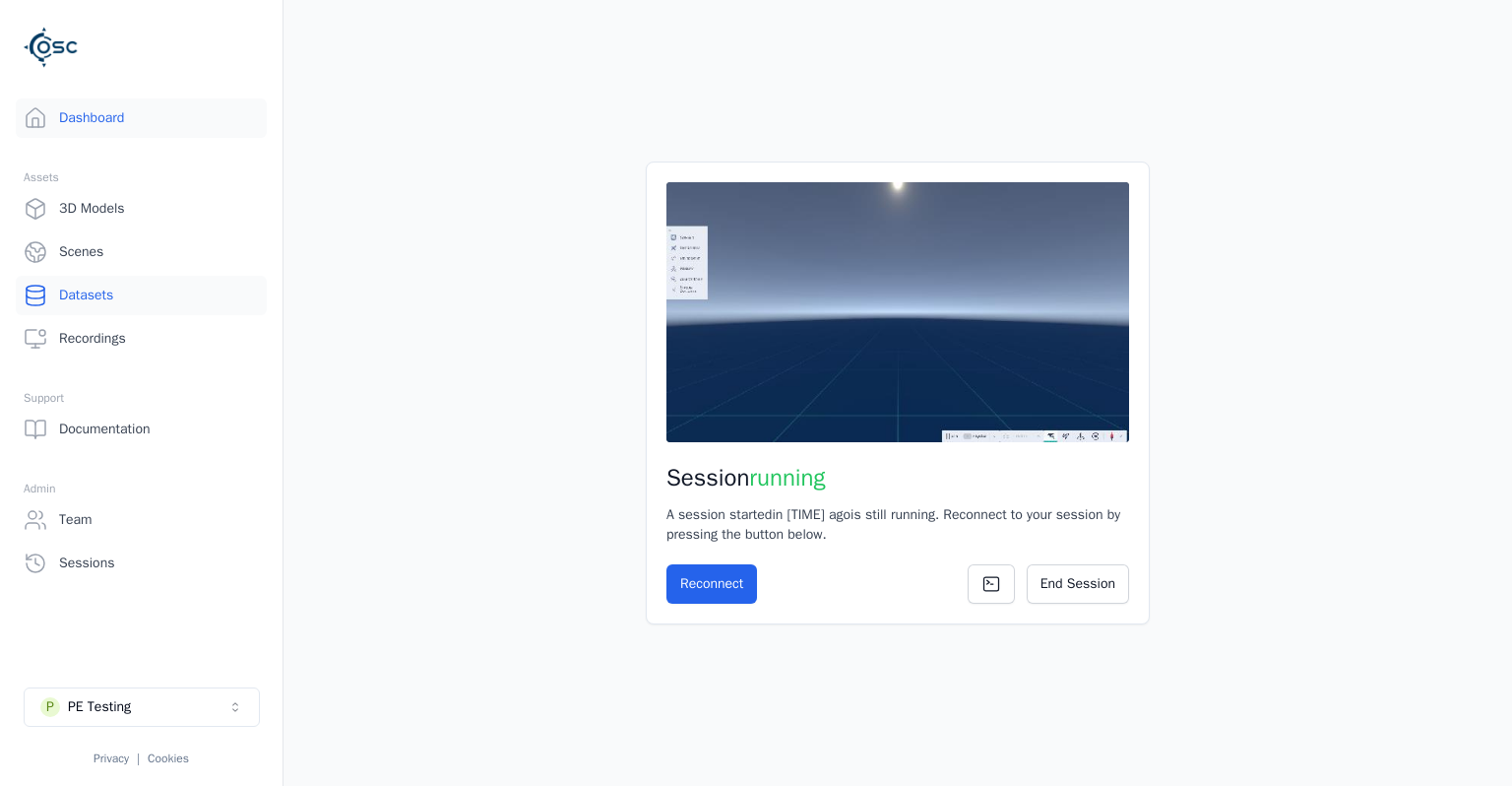 click on "Datasets" at bounding box center [141, 295] 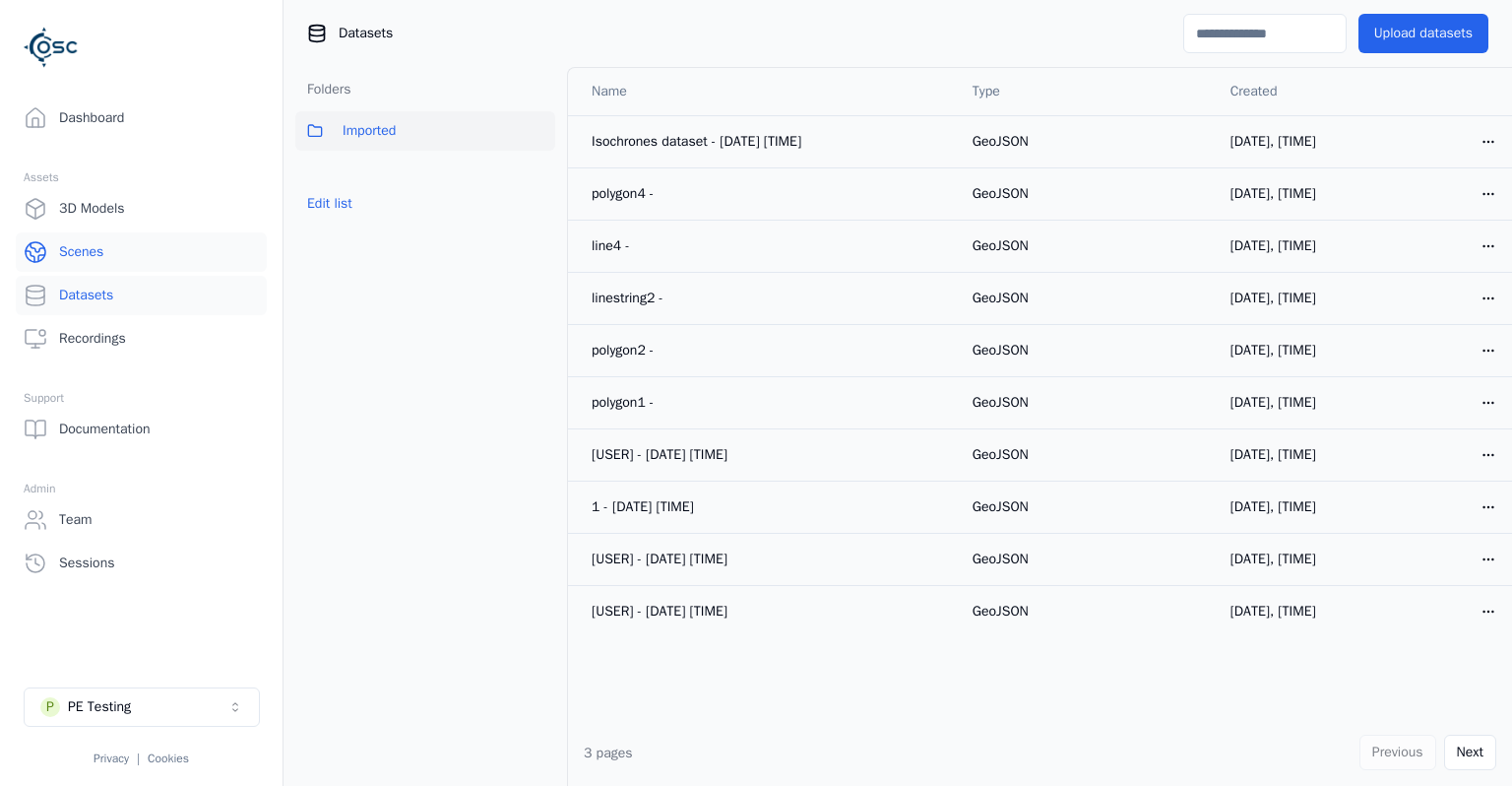 click on "Scenes" at bounding box center (141, 252) 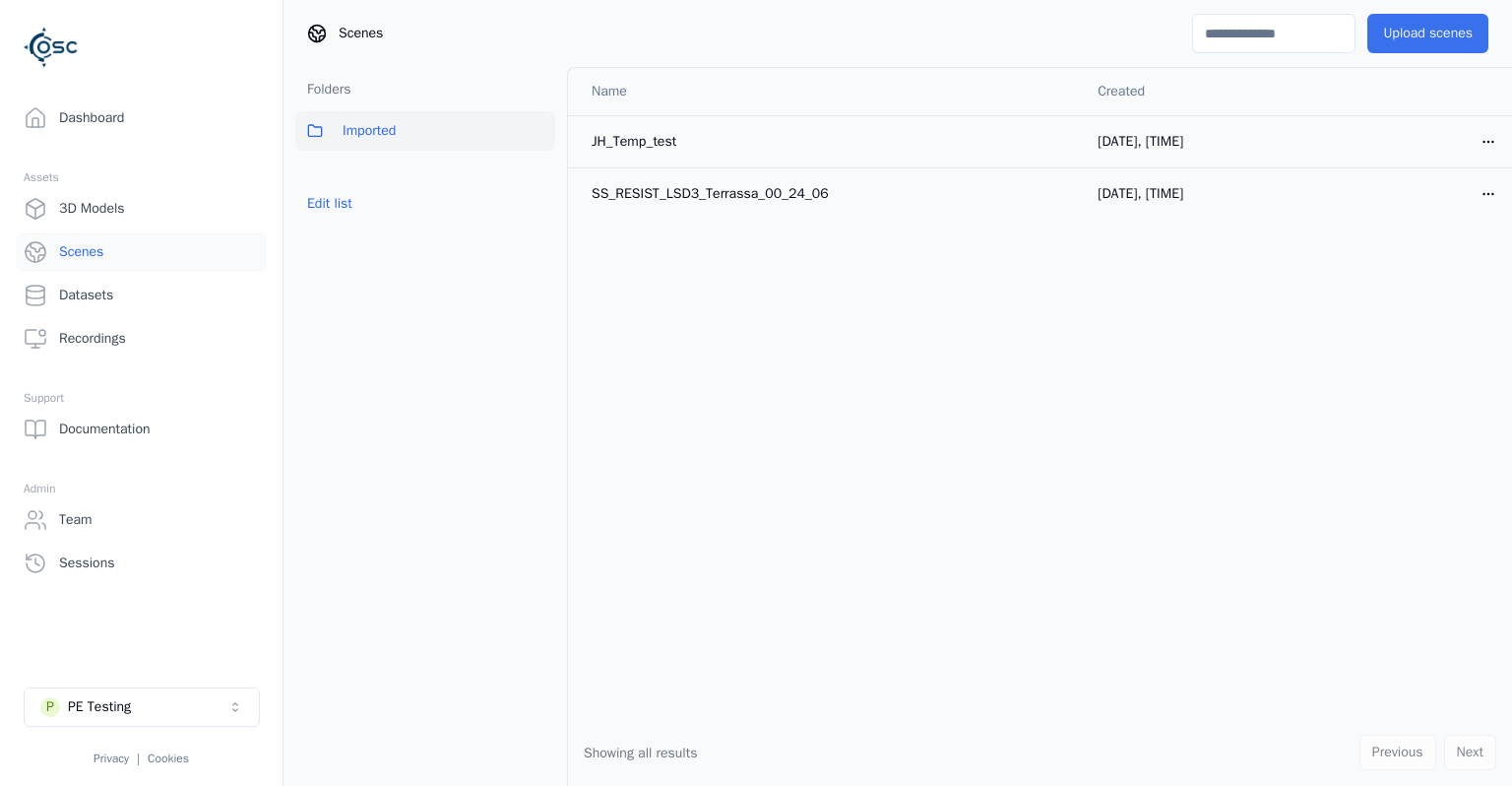 click on "Upload scenes" at bounding box center [1427, 33] 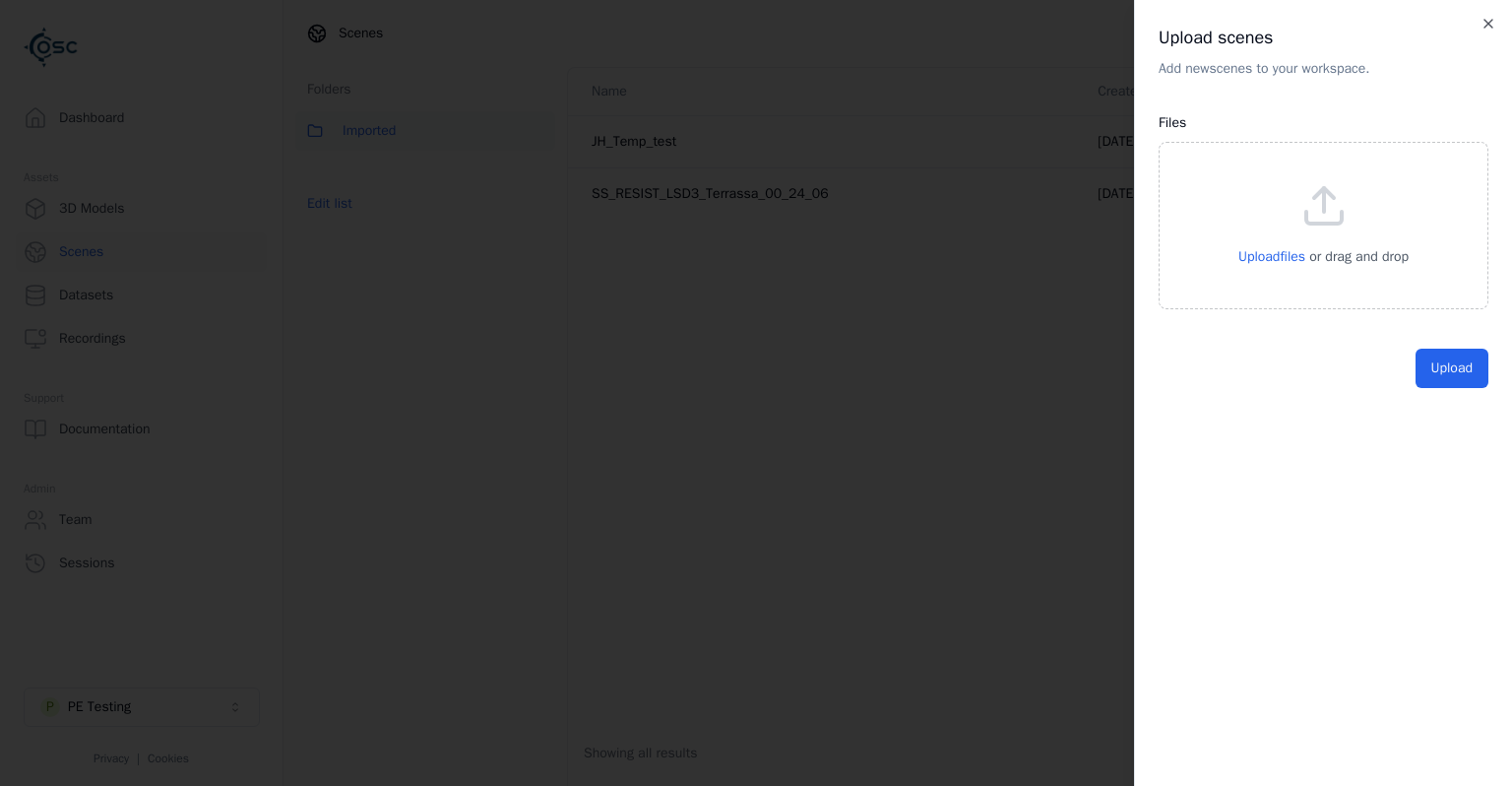 click on "or drag and drop" at bounding box center [1356, 257] 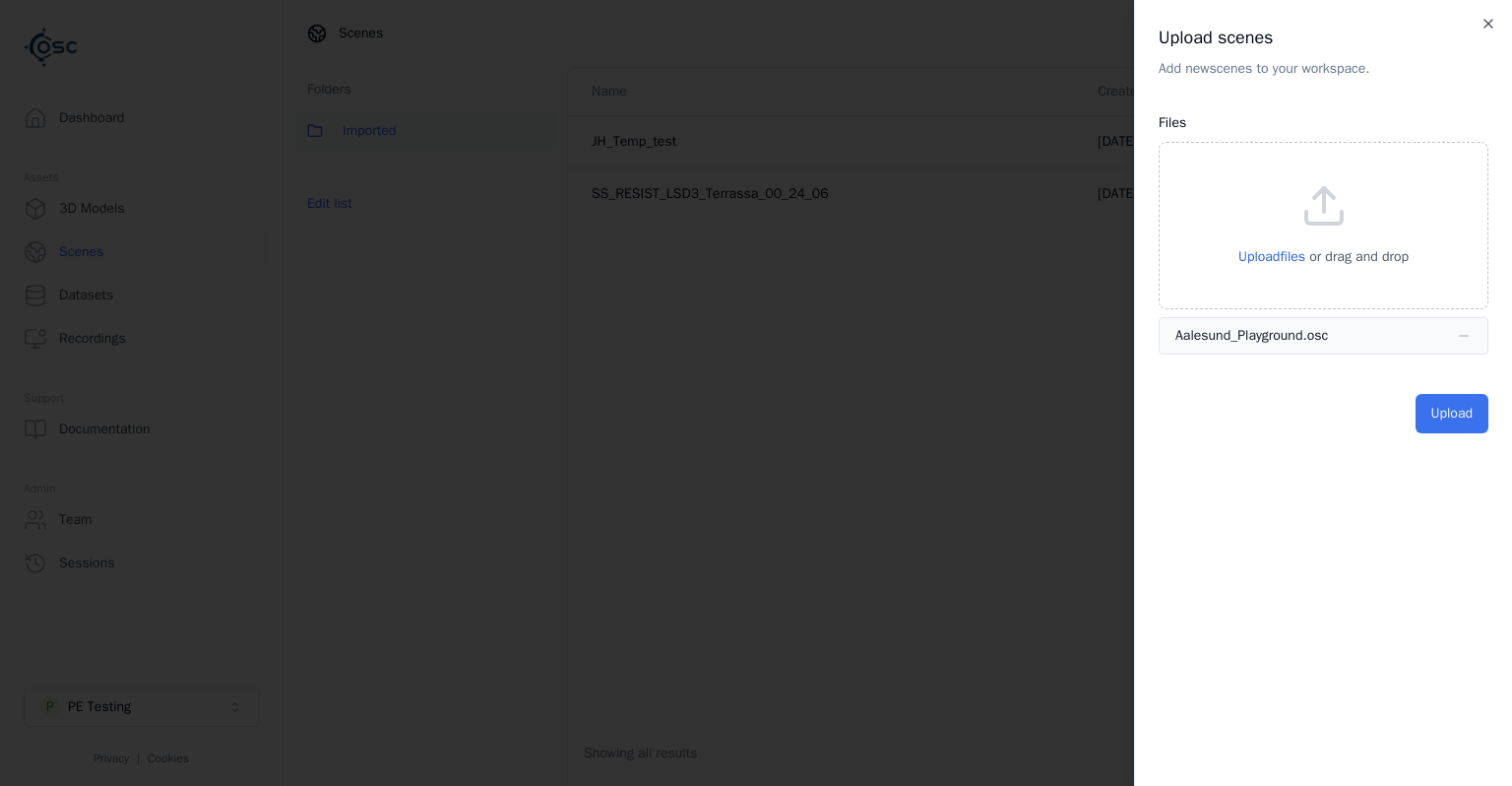 click on "Upload" at bounding box center (1452, 414) 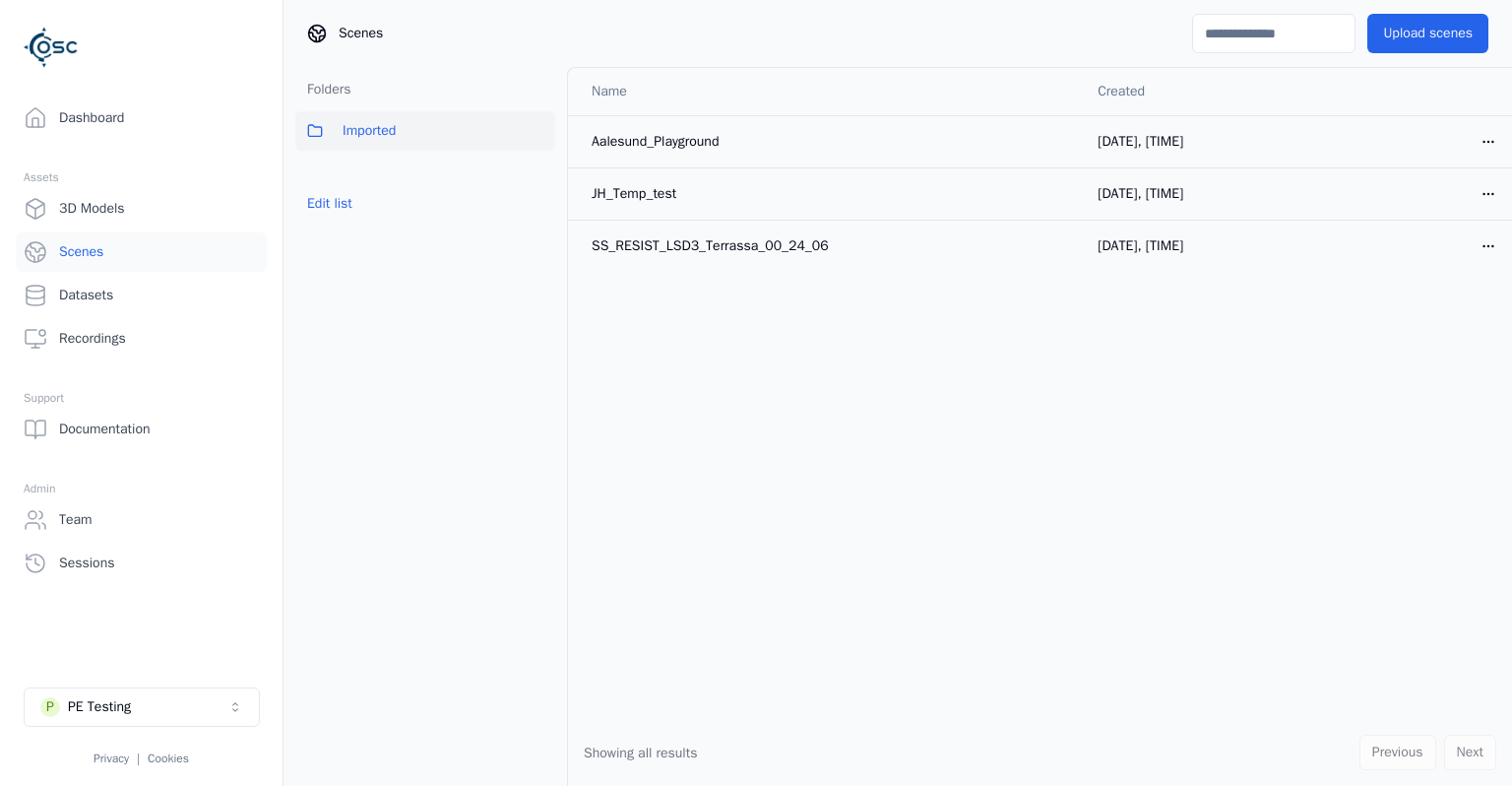 click on "Dashboard Assets 3D Models Scenes Datasets Recordings Support Documentation Admin Team Sessions P PE Testing Privacy | Cookies" at bounding box center (141, 434) 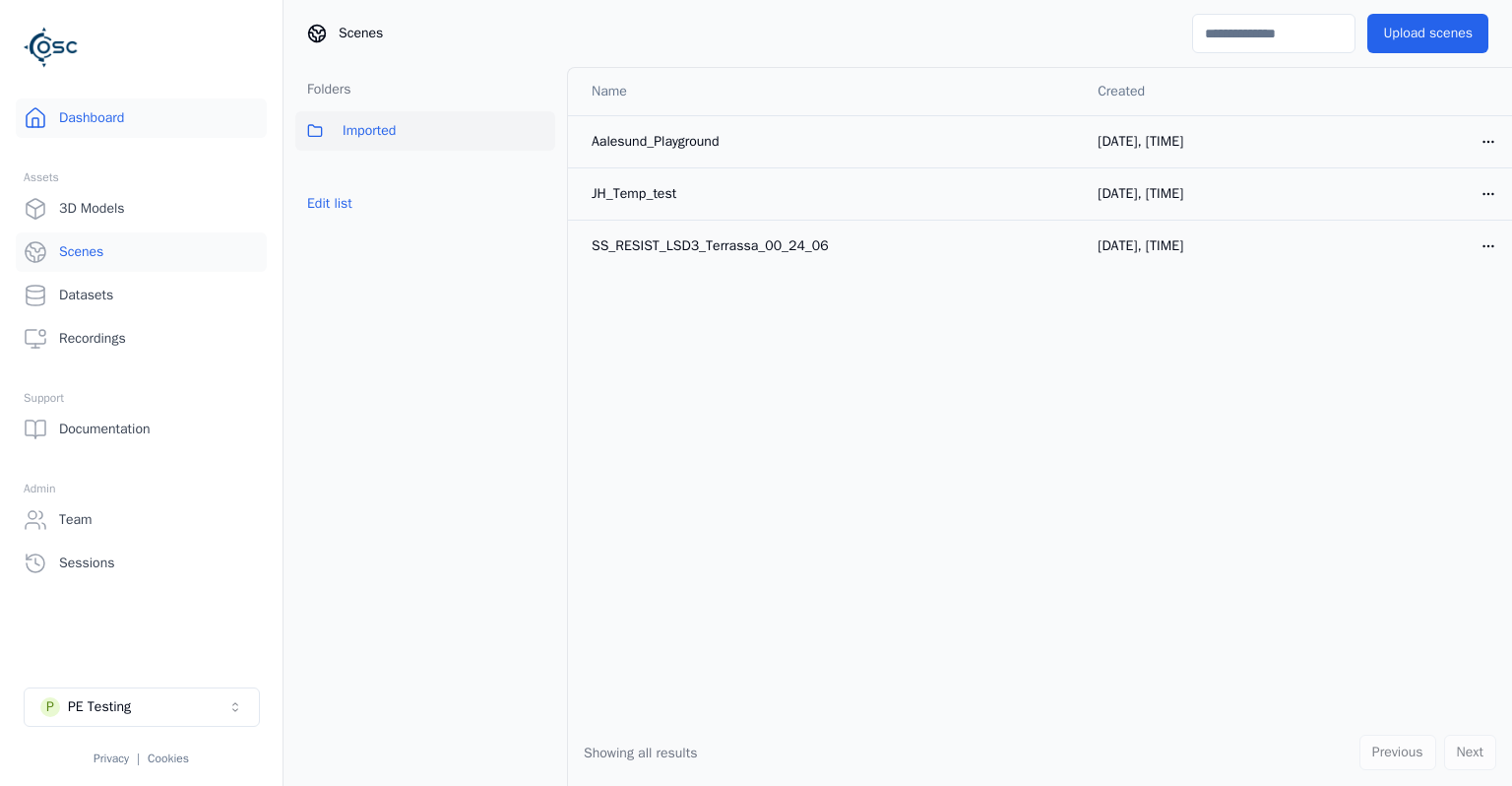click on "Dashboard" at bounding box center (141, 118) 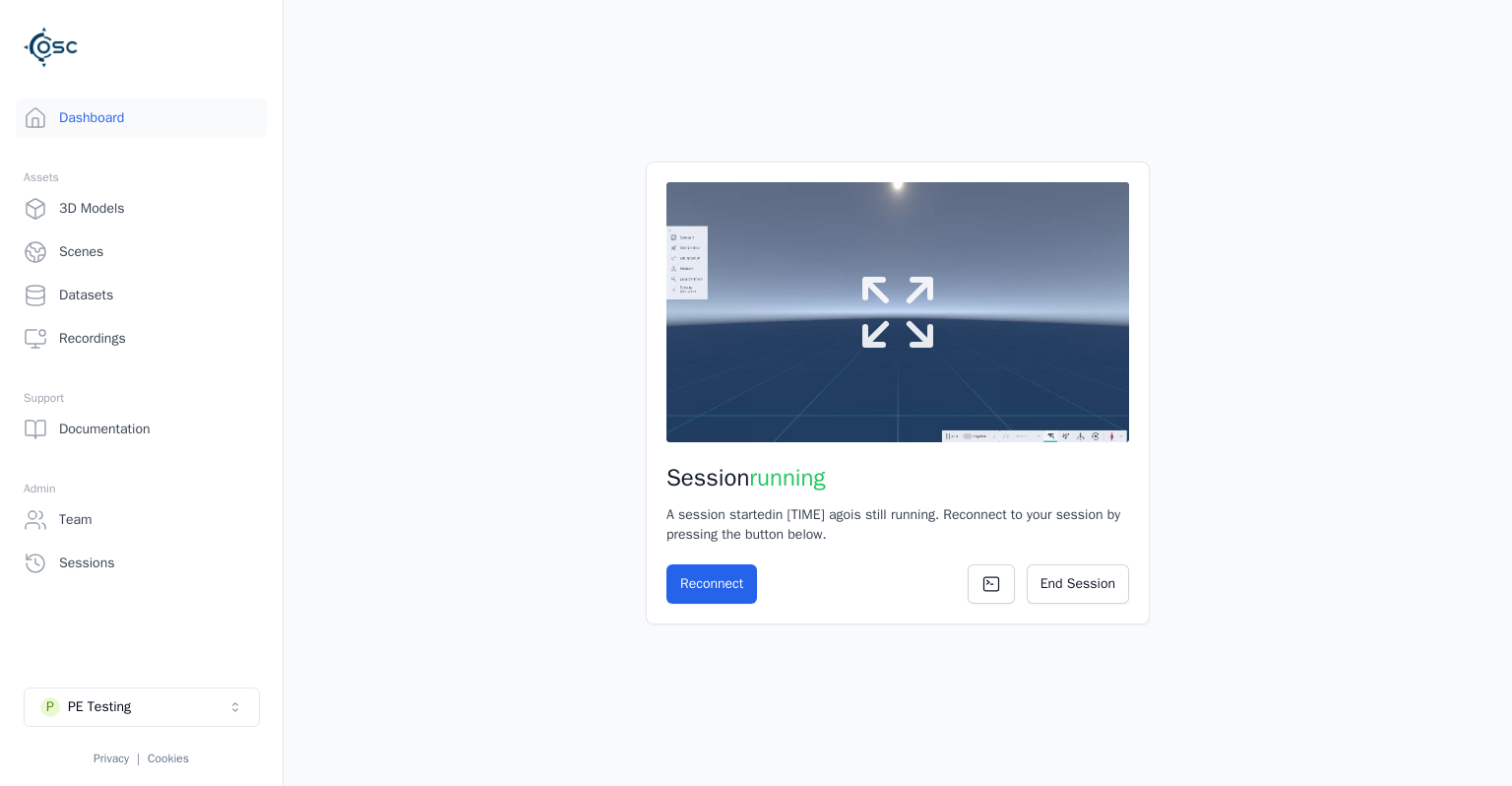 click at bounding box center (898, 312) 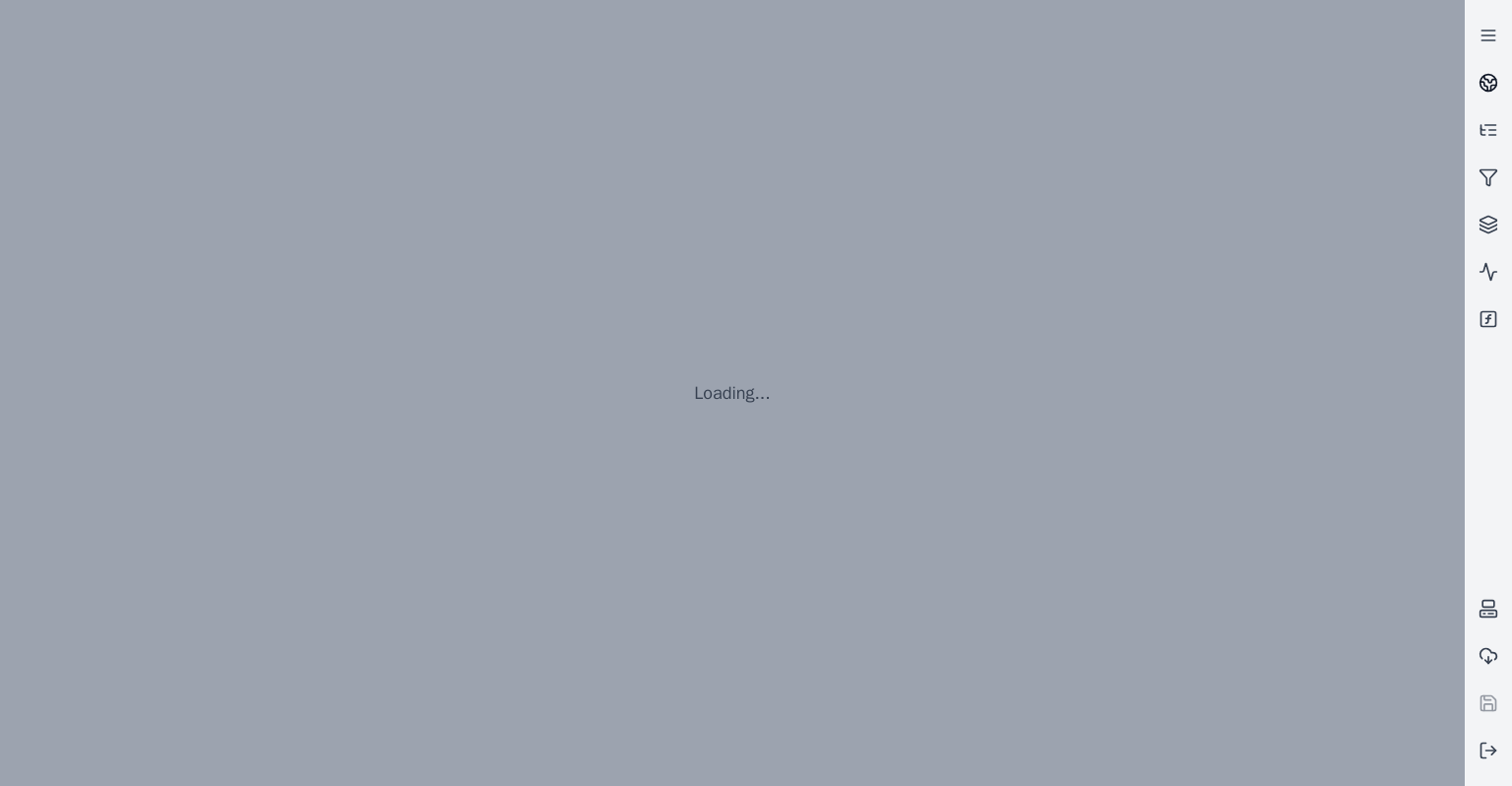 click at bounding box center (1488, 83) 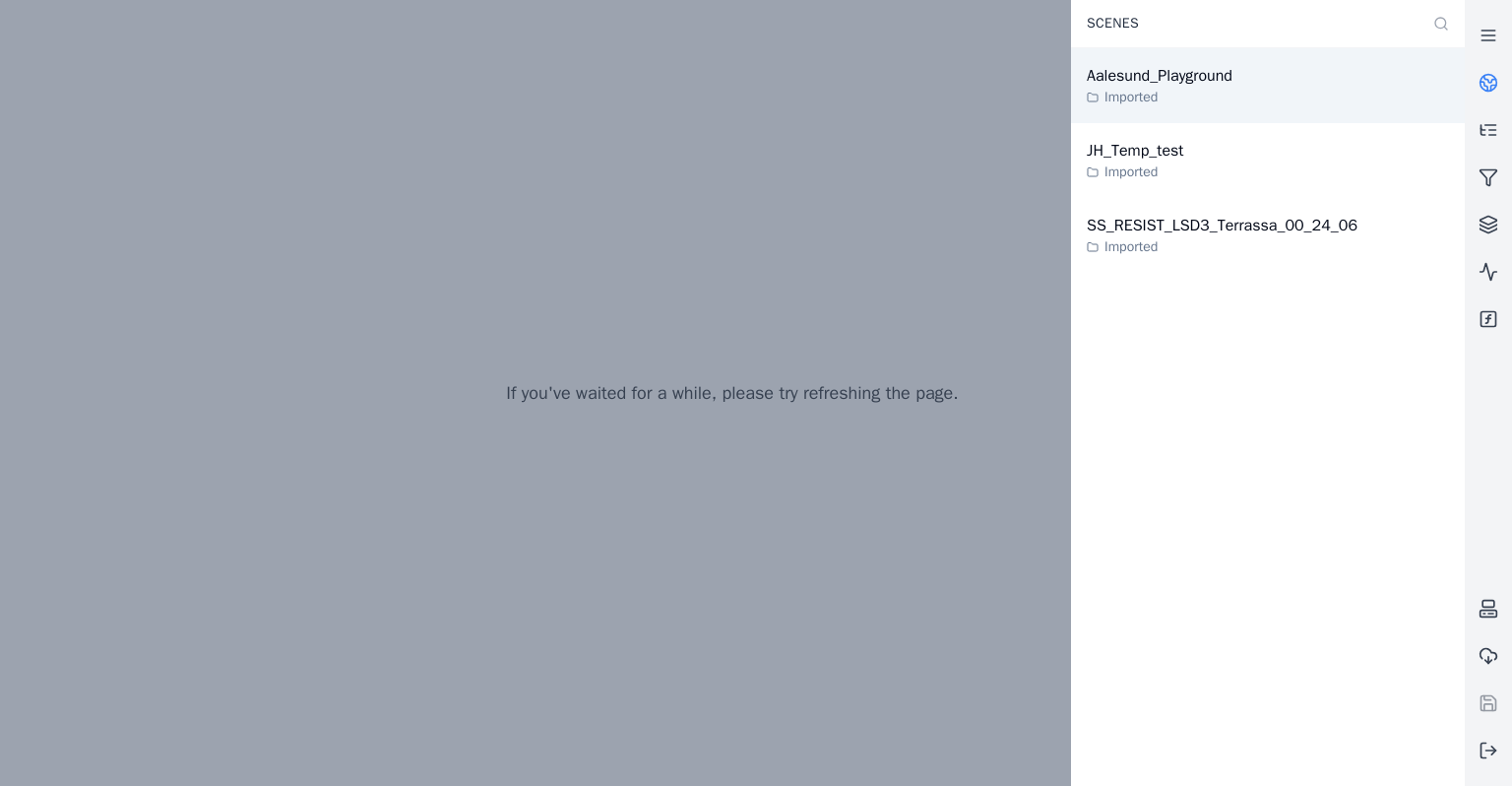 click on "Aalesund_Playground Imported" at bounding box center [1268, 86] 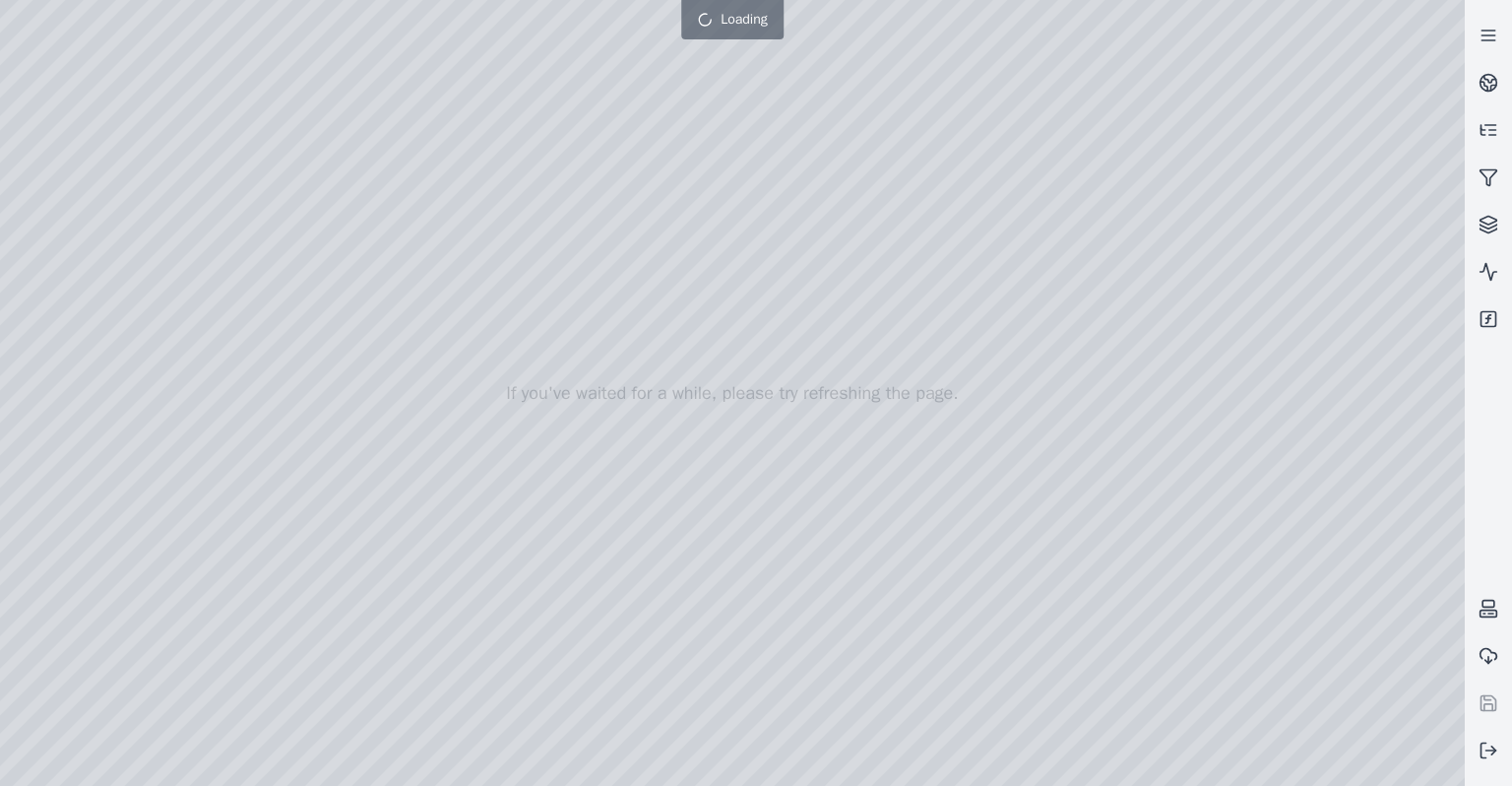 click at bounding box center [732, 393] 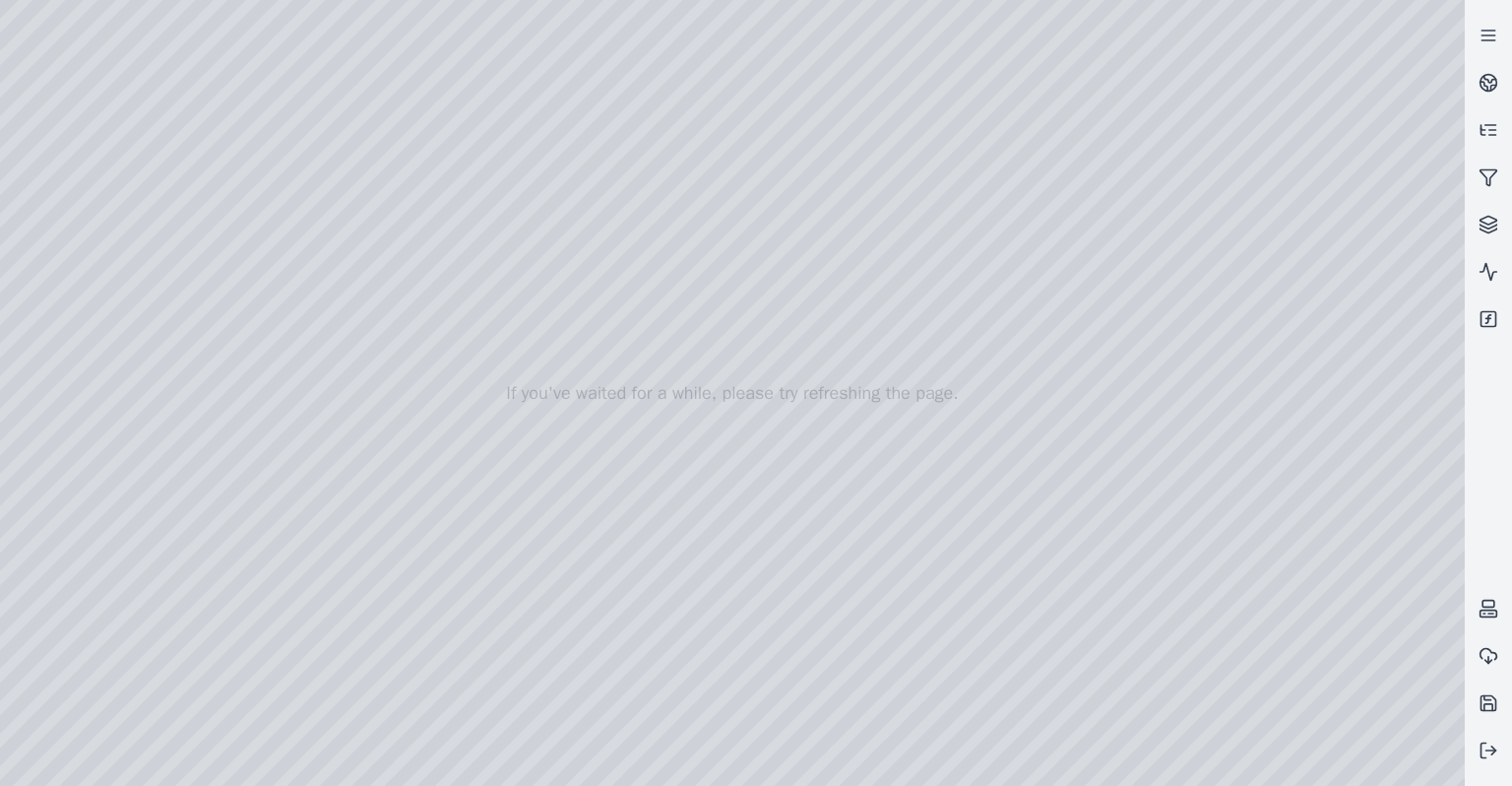 drag, startPoint x: 514, startPoint y: 262, endPoint x: 472, endPoint y: 538, distance: 279.17736 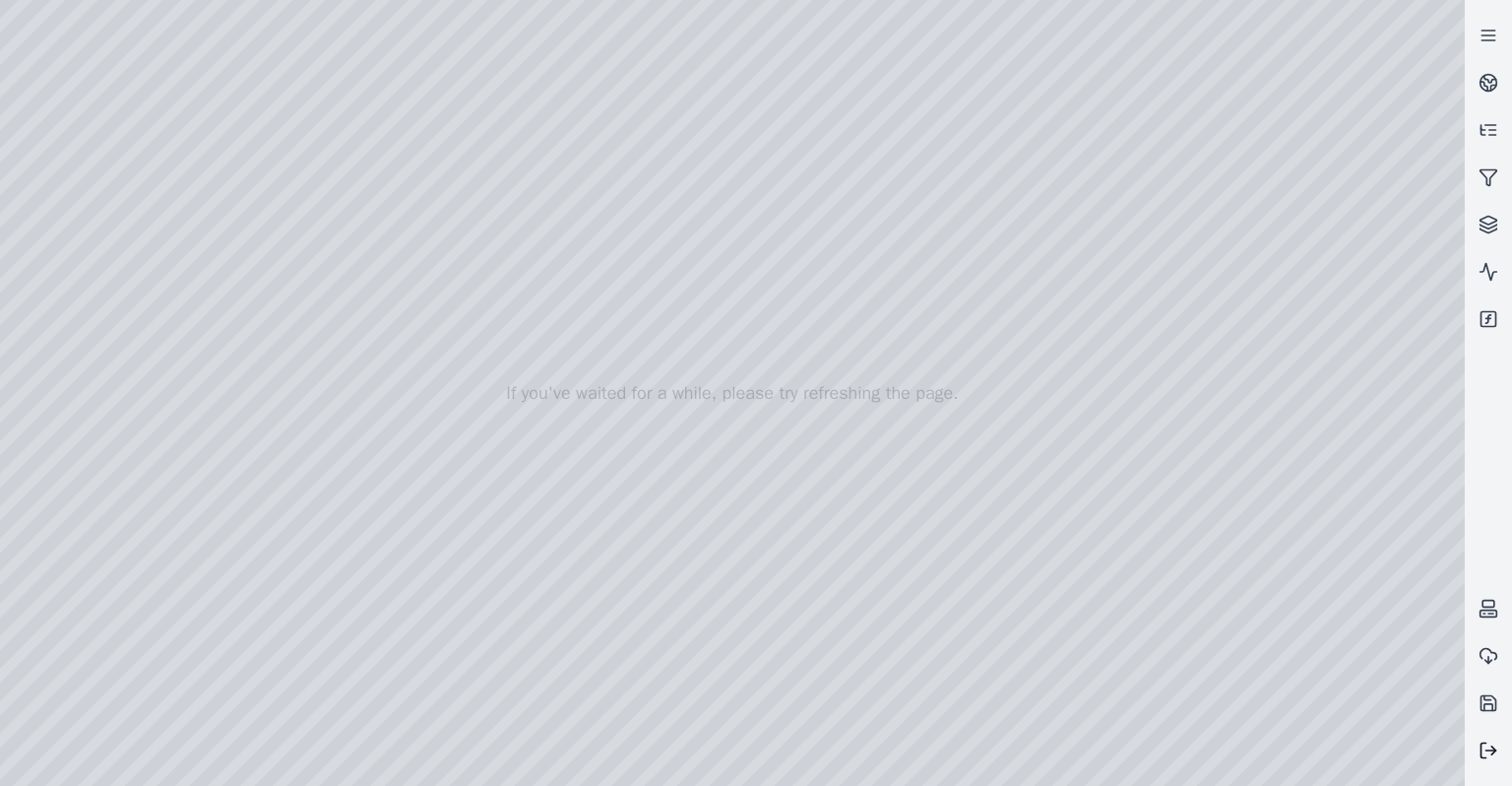 click at bounding box center (1488, 751) 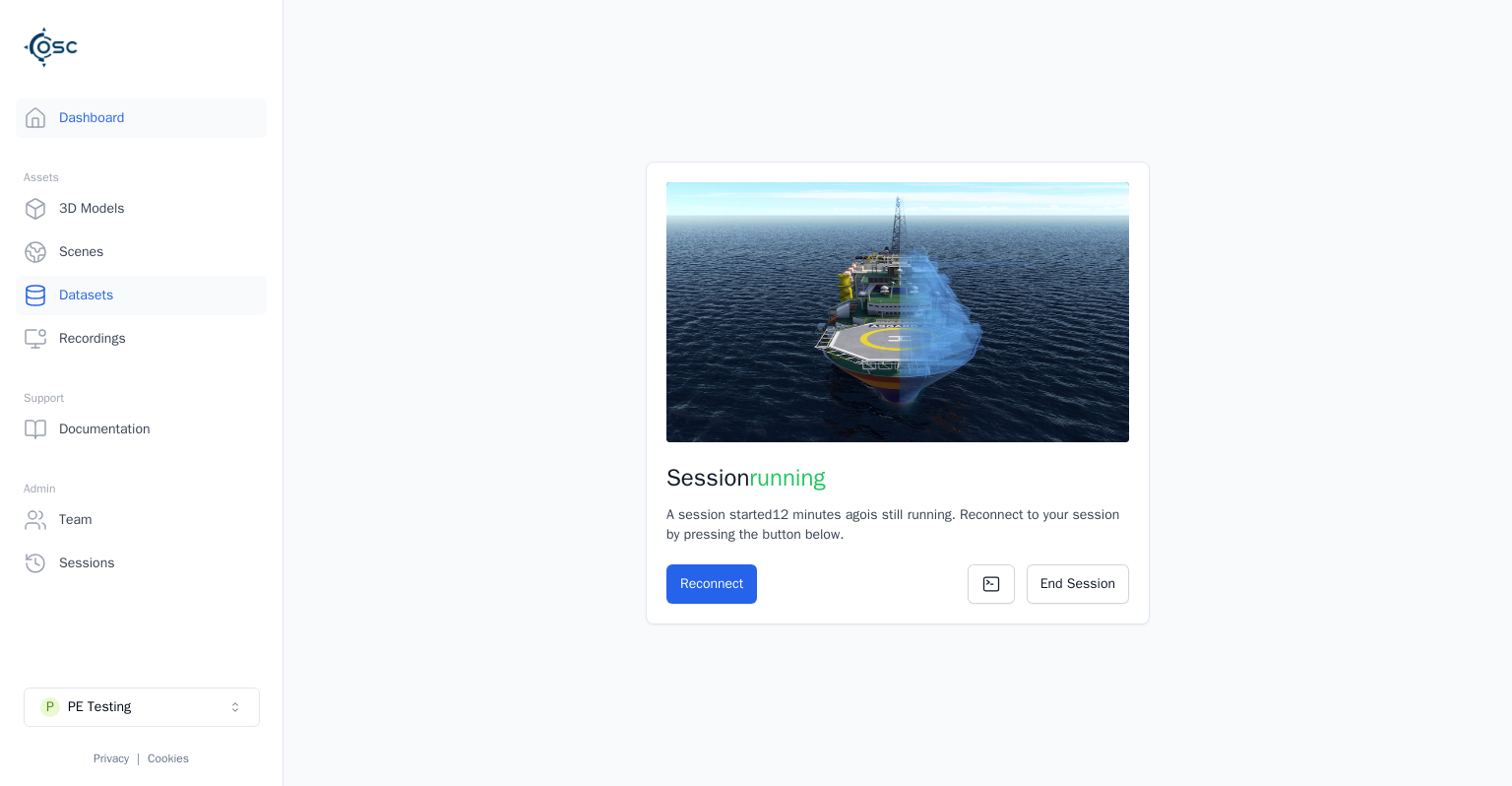 click on "Datasets" at bounding box center [141, 295] 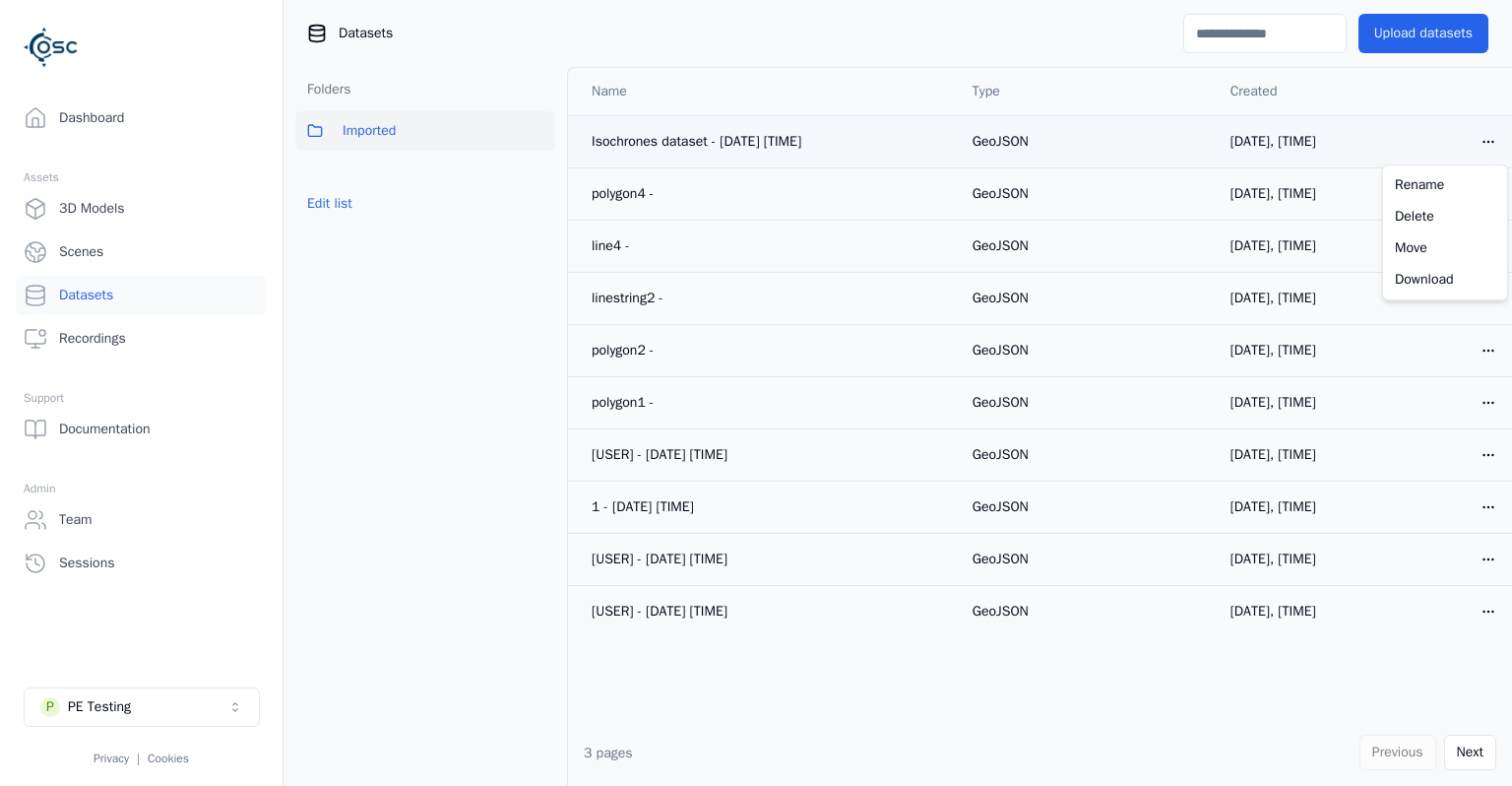 click on "Dashboard Assets 3D Models Scenes Datasets Recordings Support Documentation Admin Team Sessions P PE Testing Privacy | Cookies Datasets Upload datasets Folders Imported Edit list Name Type Created Isochrones dataset - [DATE] [TIME] GeoJSON [DATE], [TIME] Open menu polygon4 -  GeoJSON [DATE], [TIME] Open menu line4 -  GeoJSON [DATE], [TIME] Open menu linestring2 -  GeoJSON [DATE], [TIME] Open menu polygon2 -  GeoJSON [DATE], [TIME] Open menu polygon1 -  GeoJSON [DATE], [TIME] Open menu ju - [DATE] [TIME] GeoJSON [DATE], [TIME] Open menu 1 - [DATE] [TIME] GeoJSON [DATE], [TIME] Open menu GeoJSON Open menu" at bounding box center [756, 393] 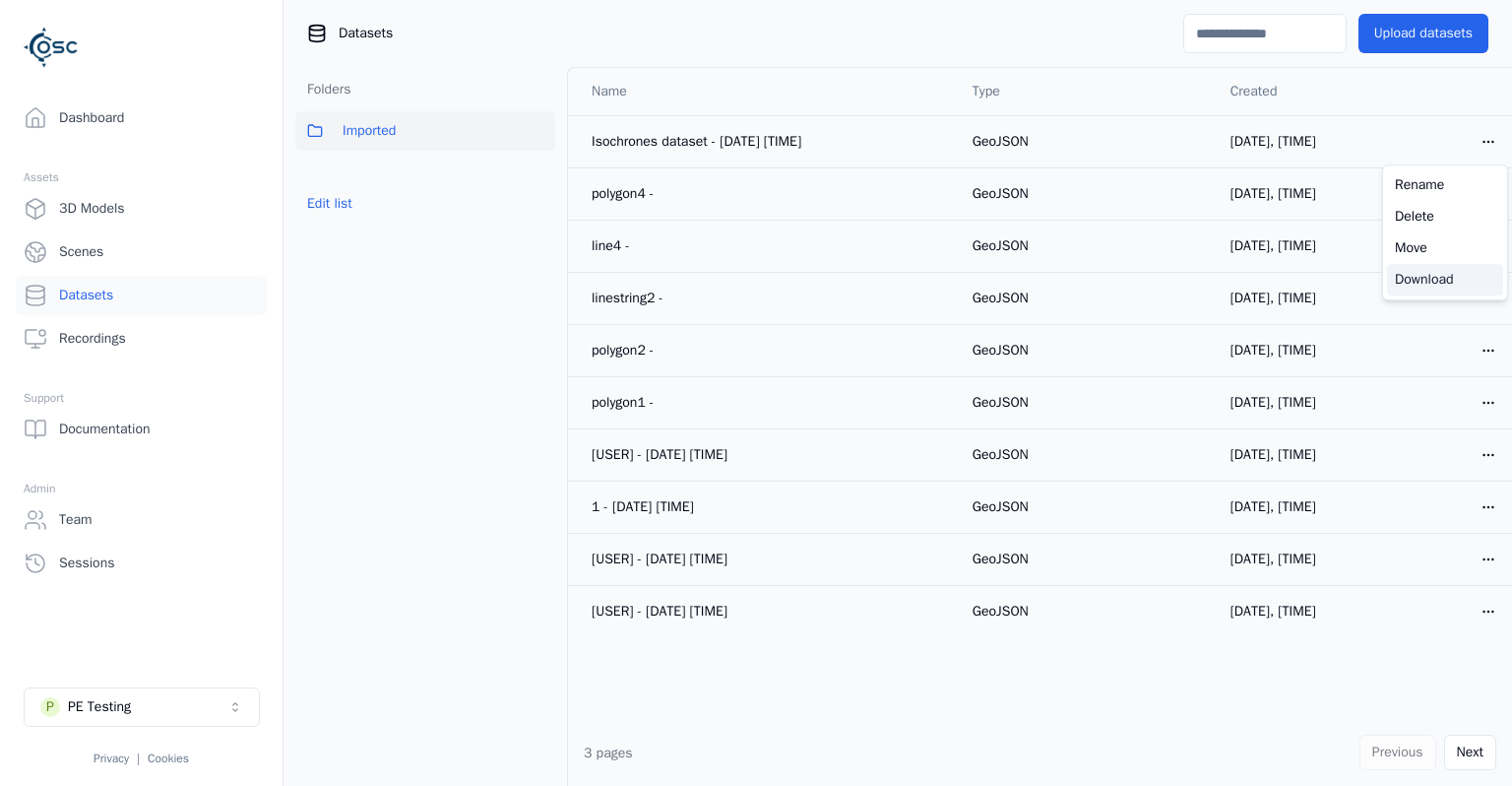 click on "Download" at bounding box center (1445, 280) 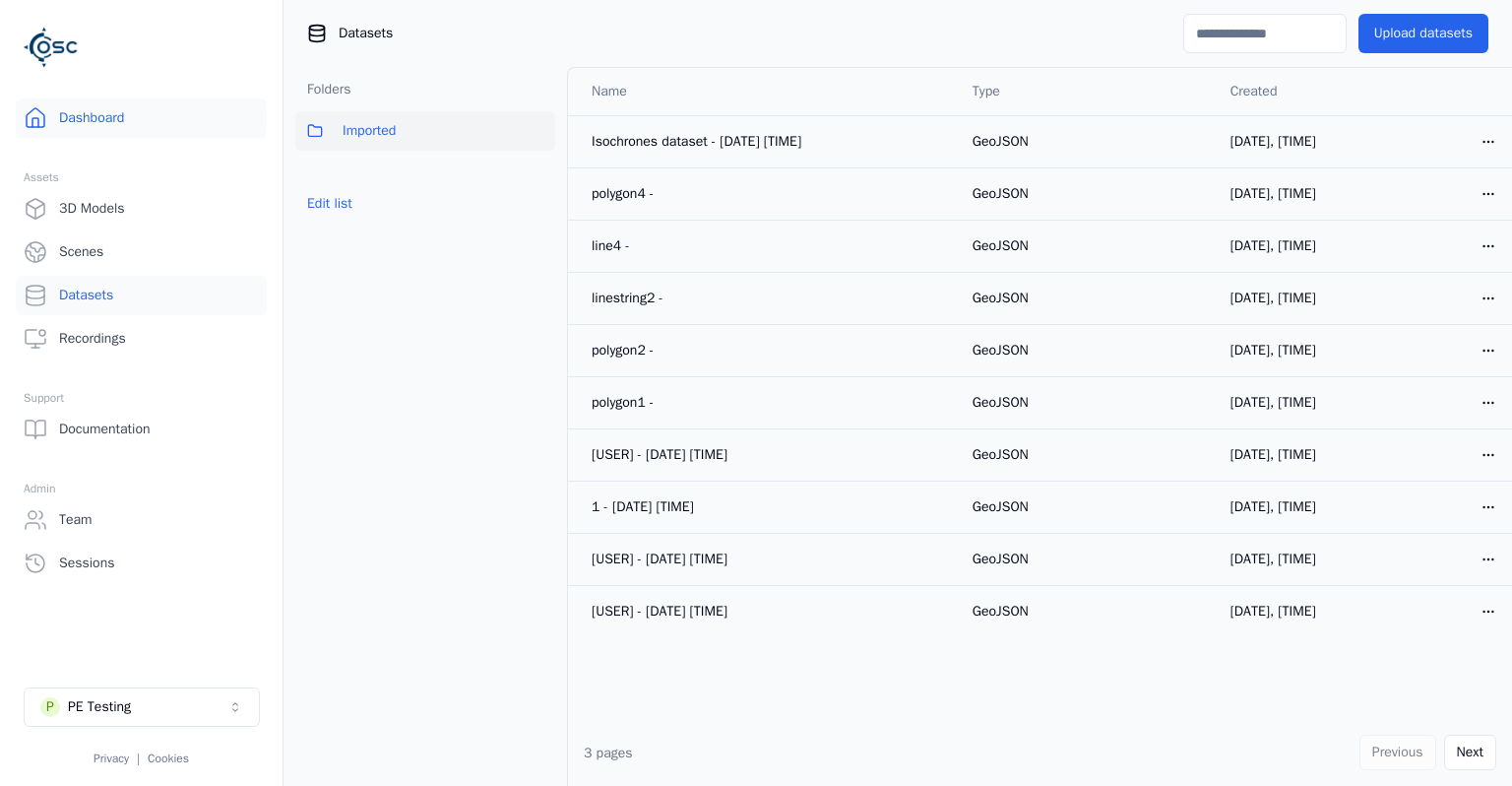 click on "Dashboard" at bounding box center [141, 118] 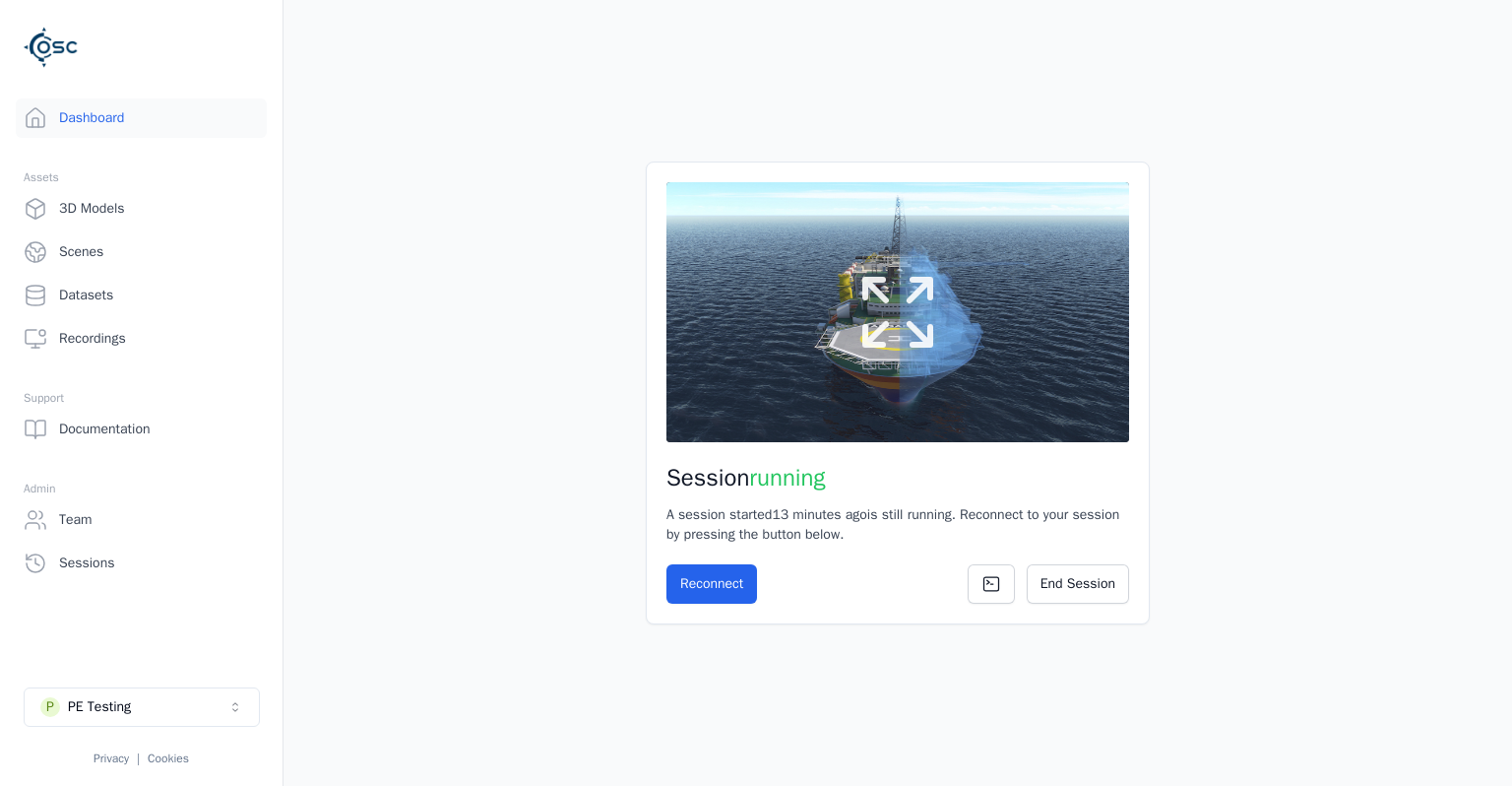 click at bounding box center [898, 312] 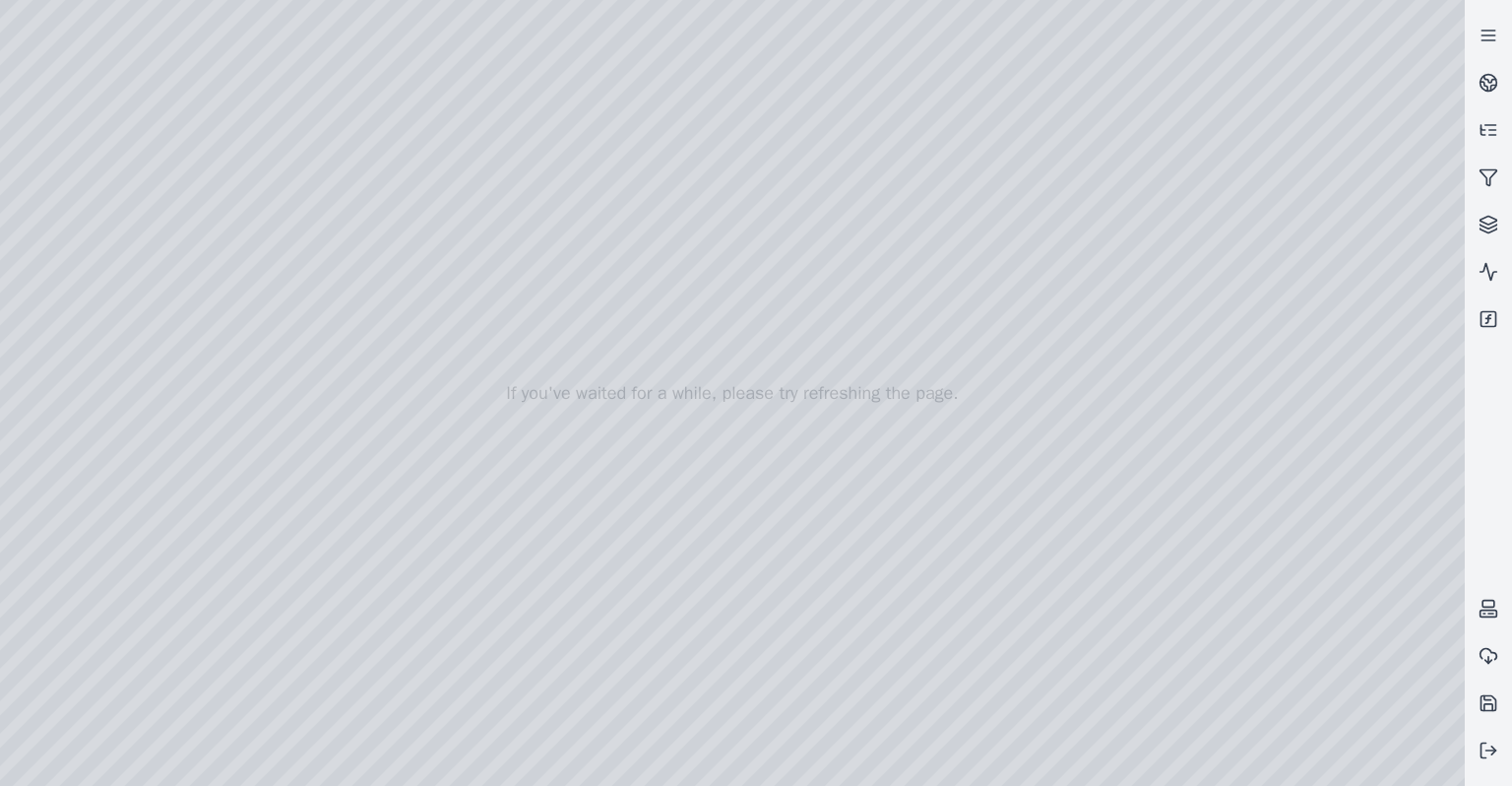 click at bounding box center [732, 393] 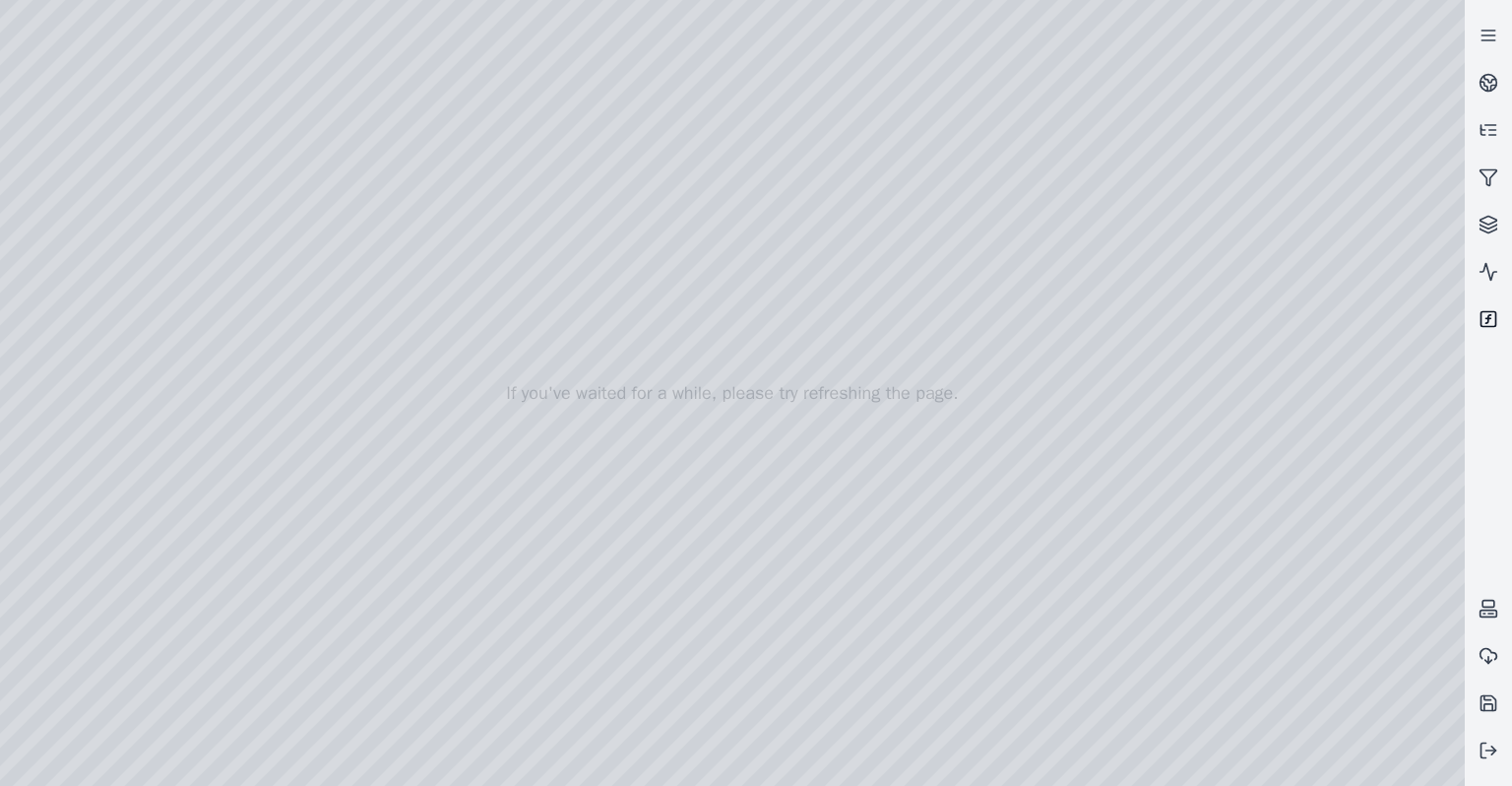 click 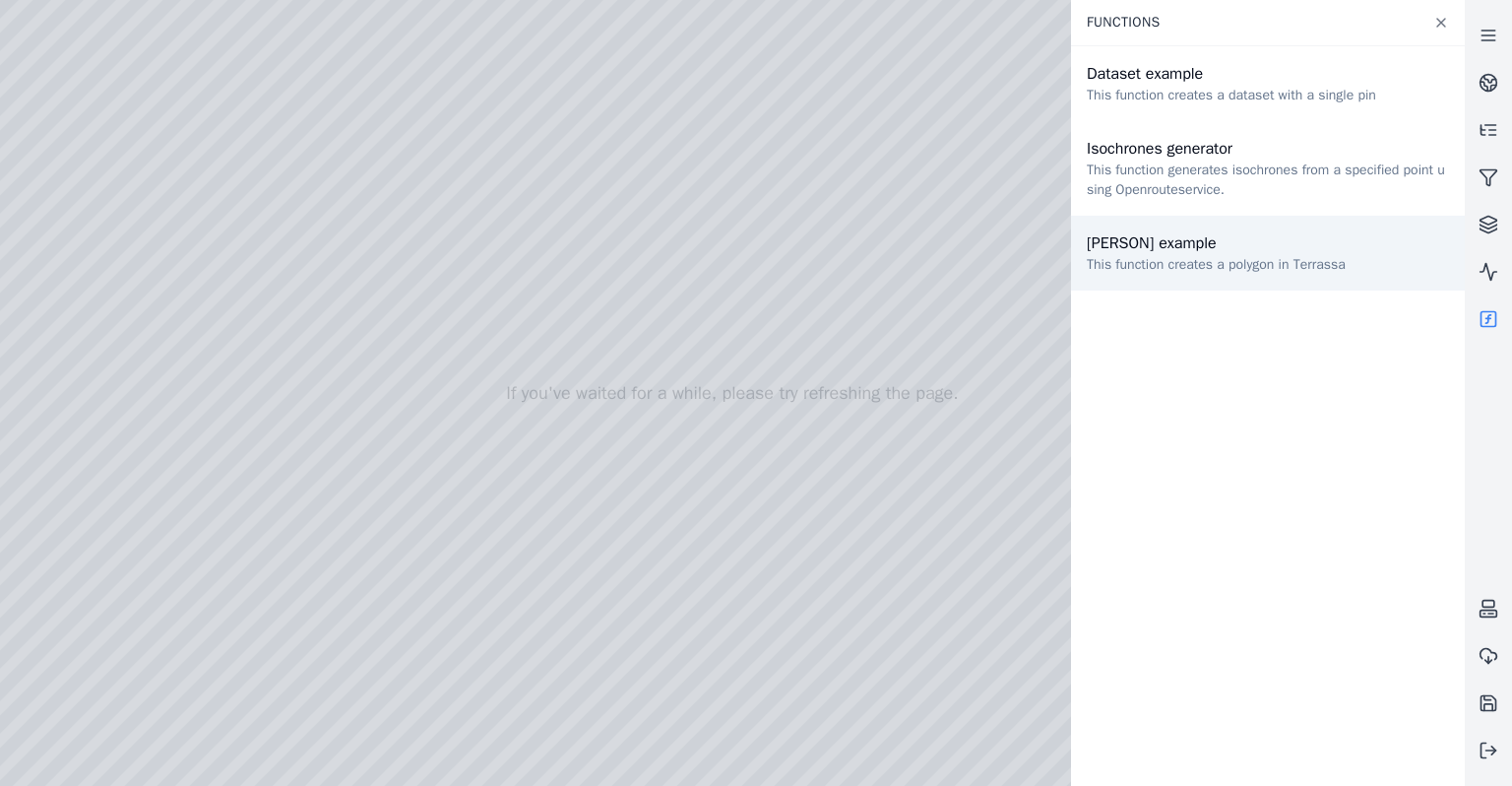 click on "This function creates a polygon in Terrassa" at bounding box center [1216, 265] 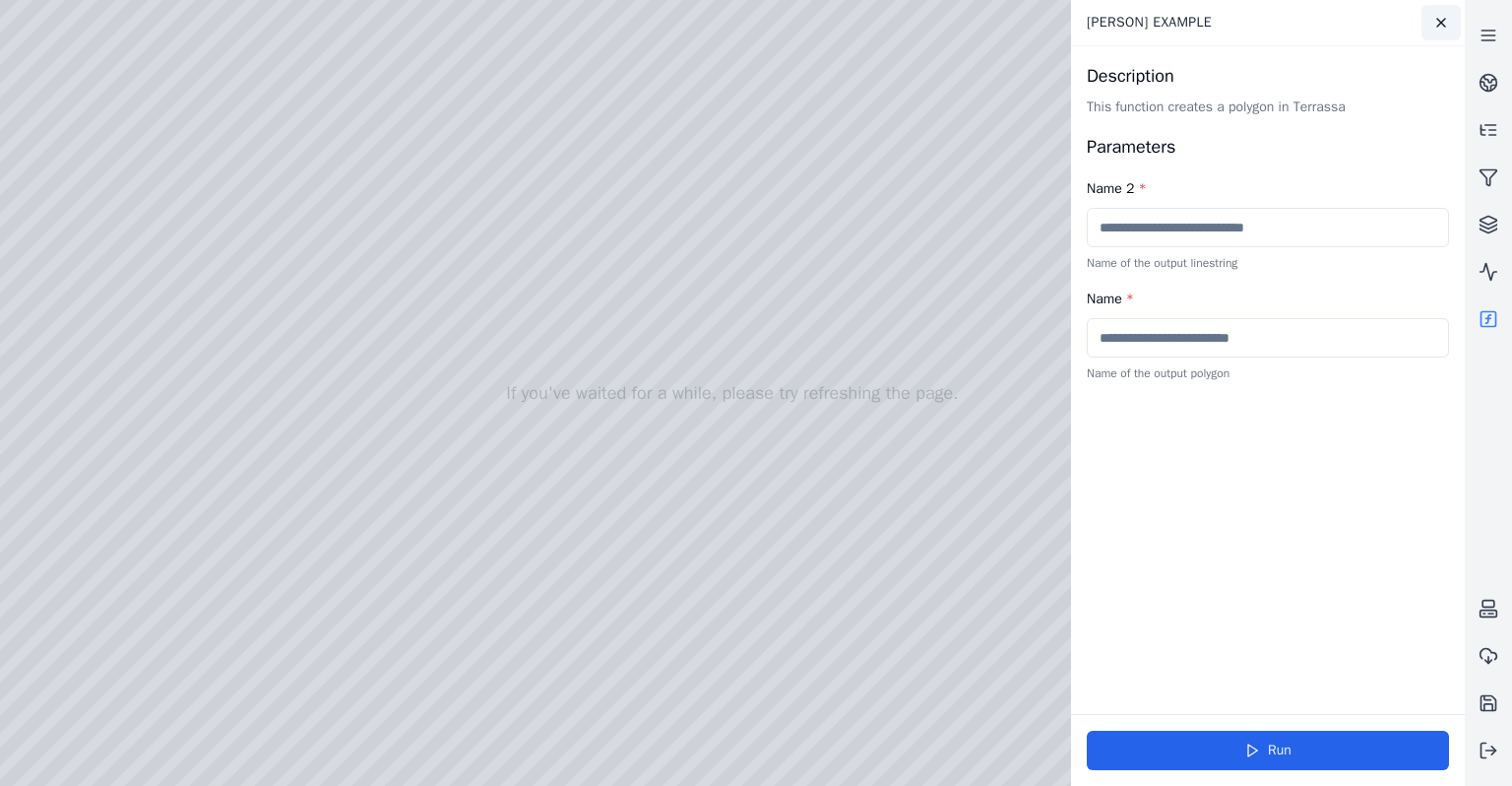 click 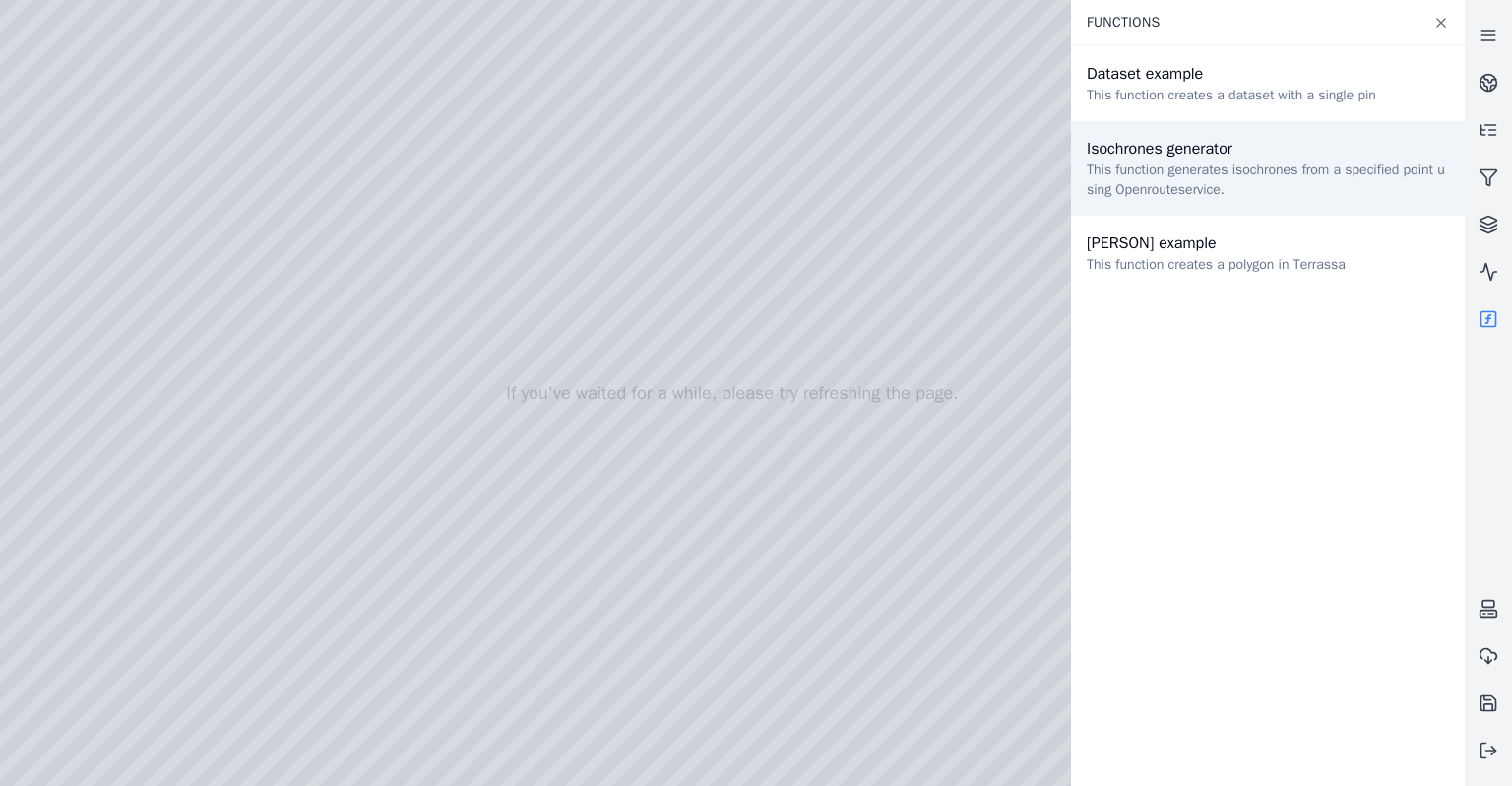 click on "This function generates isochrones from a specified point using Openrouteservice." at bounding box center [1268, 180] 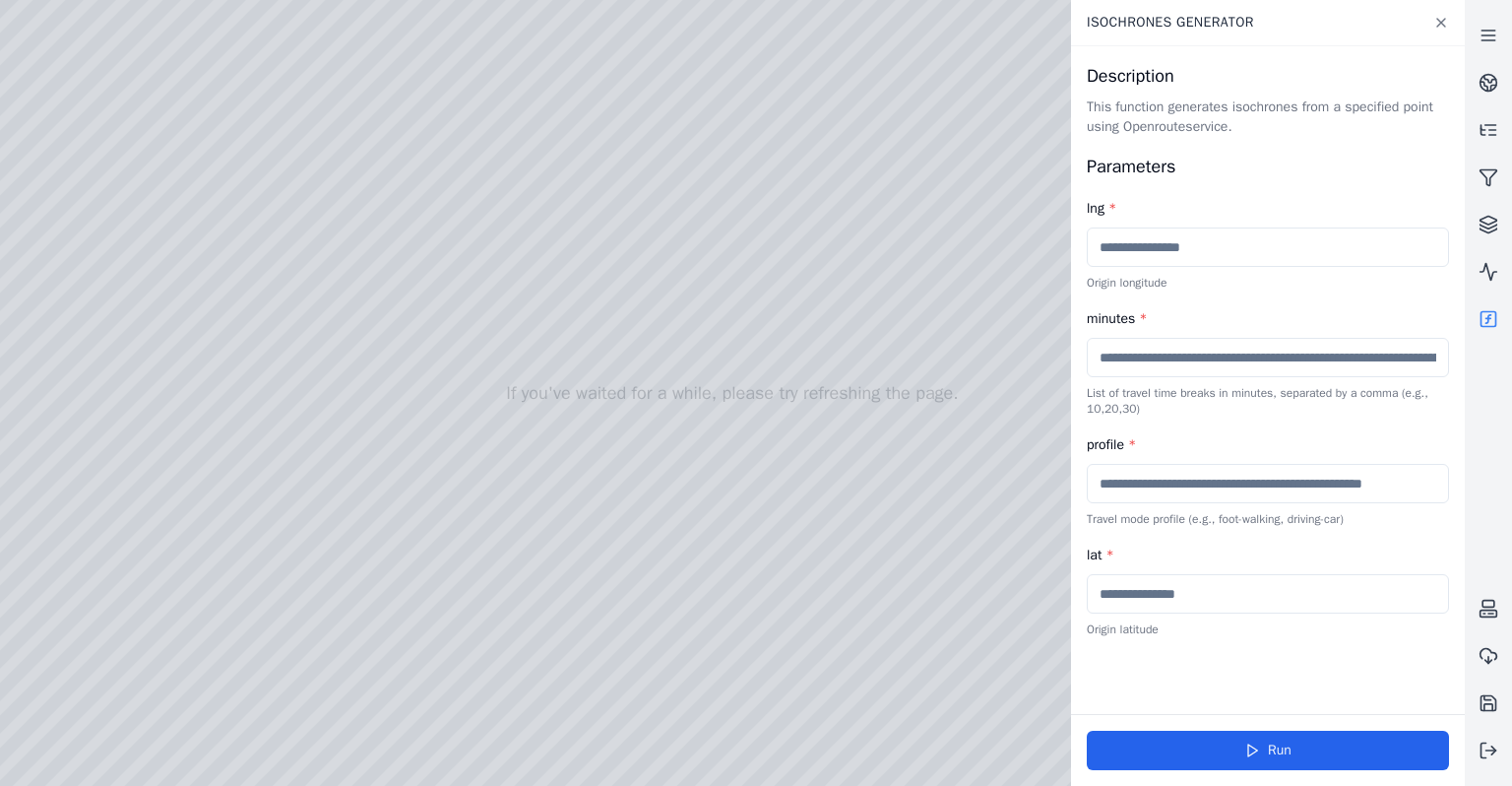 click at bounding box center (1268, 247) 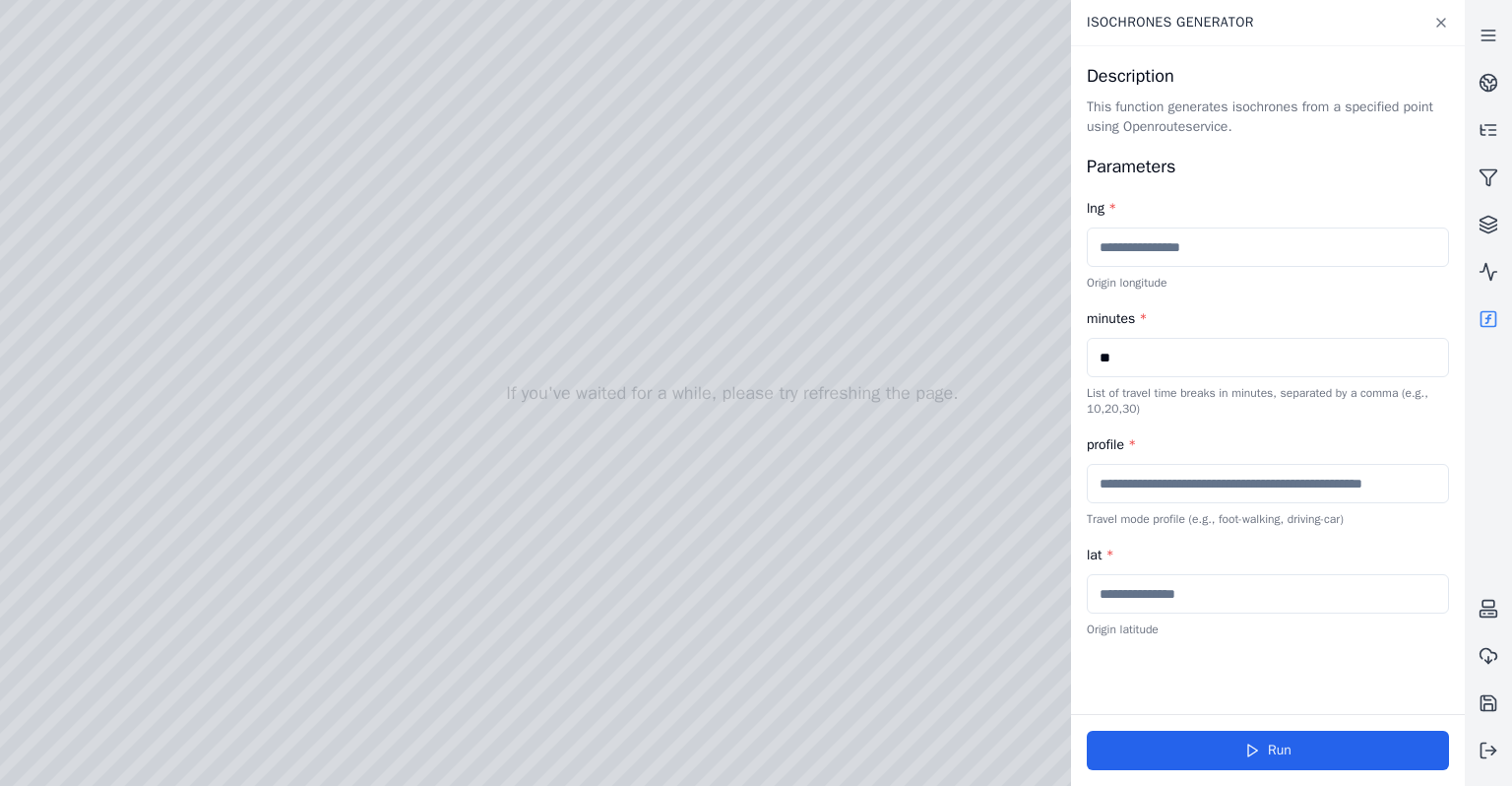 type on "**" 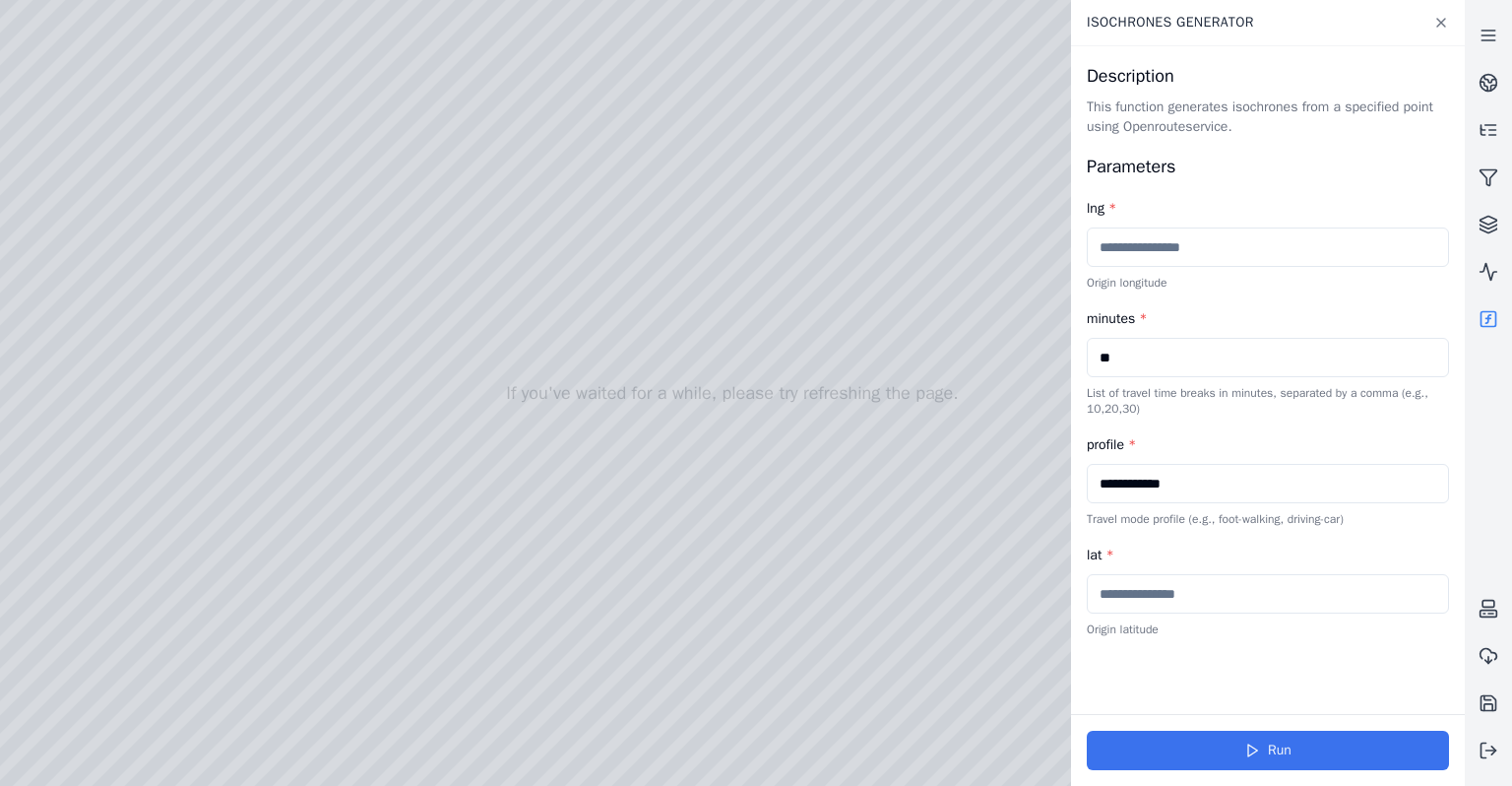 type on "**********" 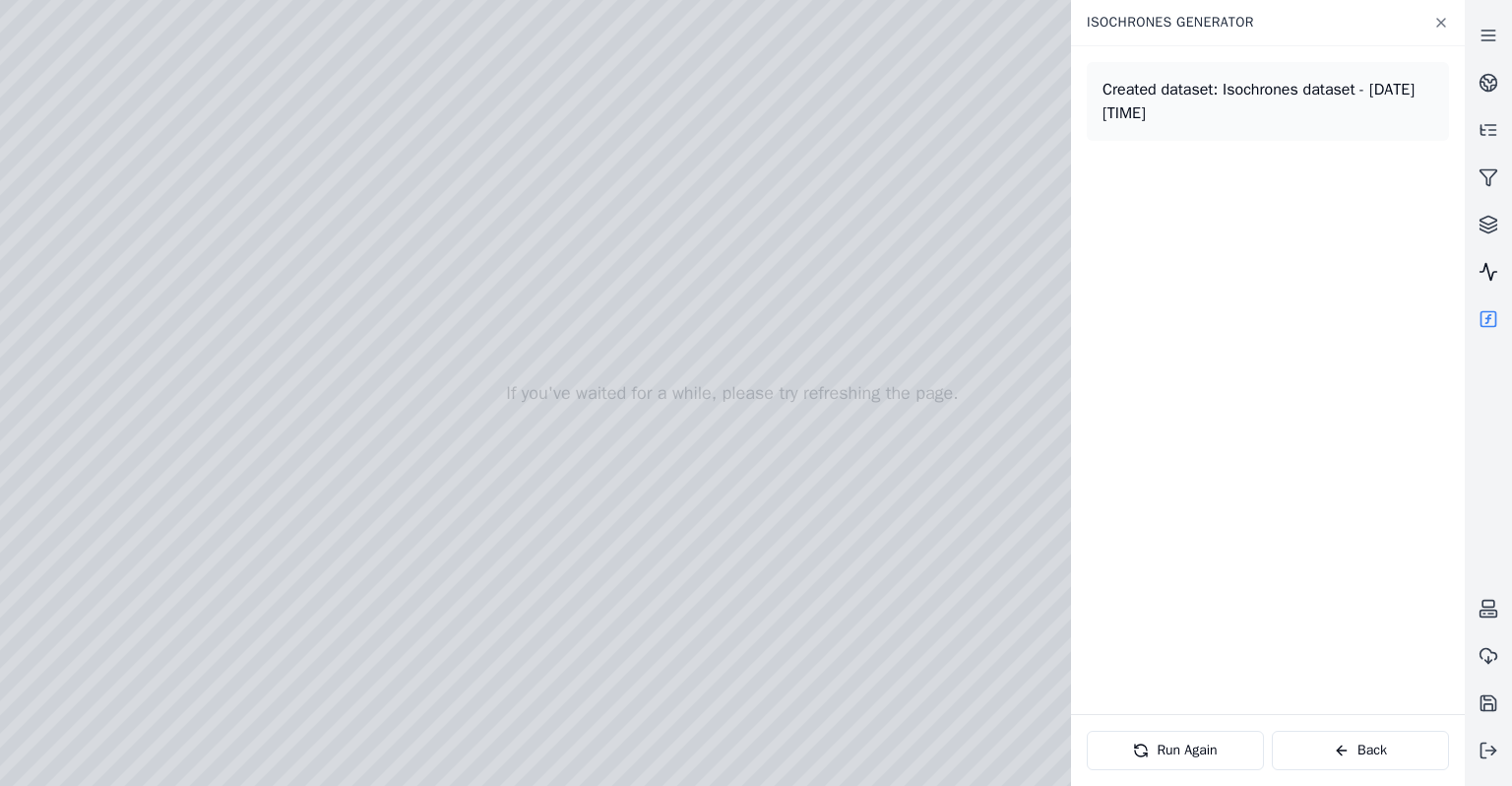 click 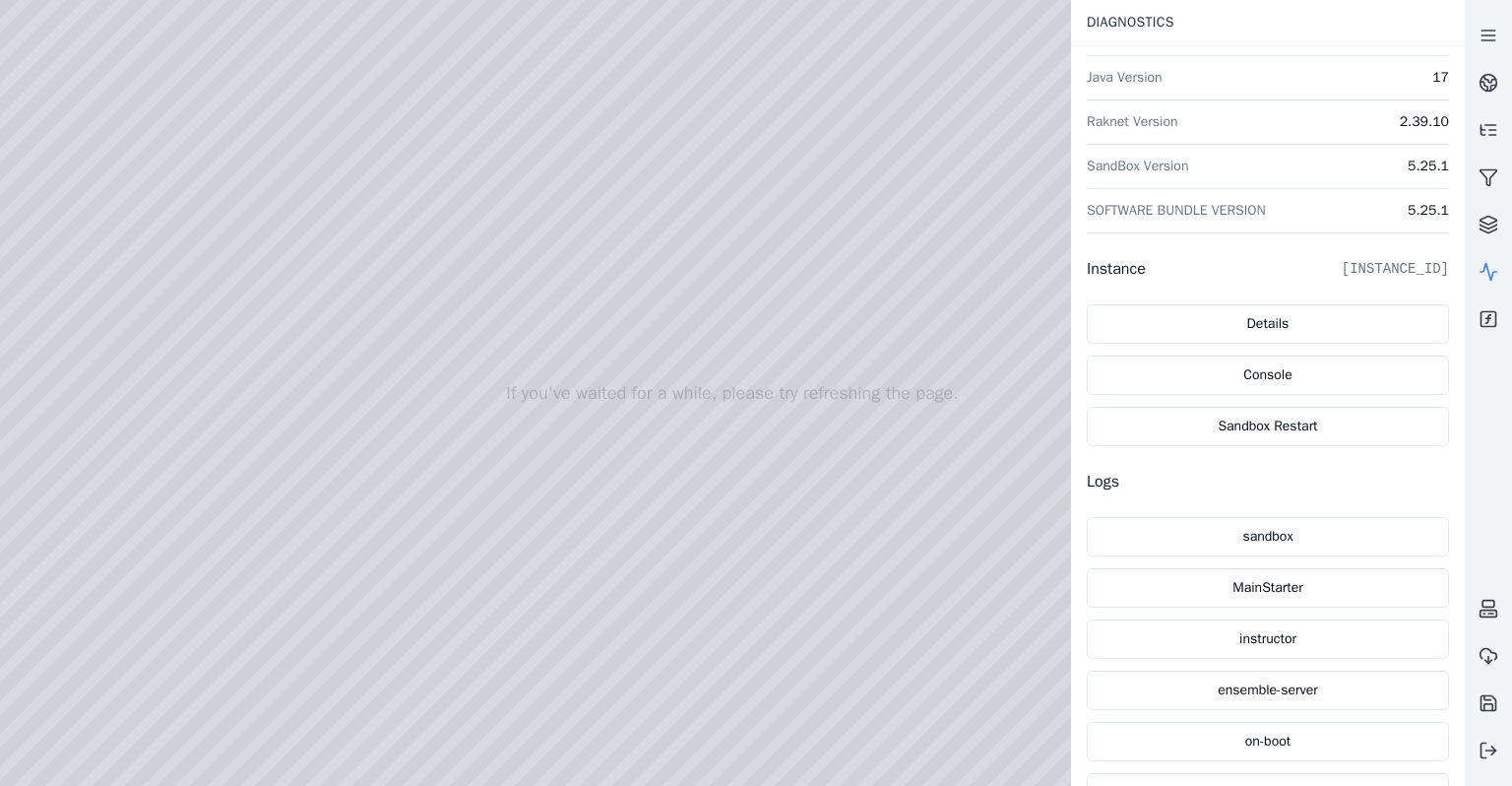 scroll, scrollTop: 383, scrollLeft: 0, axis: vertical 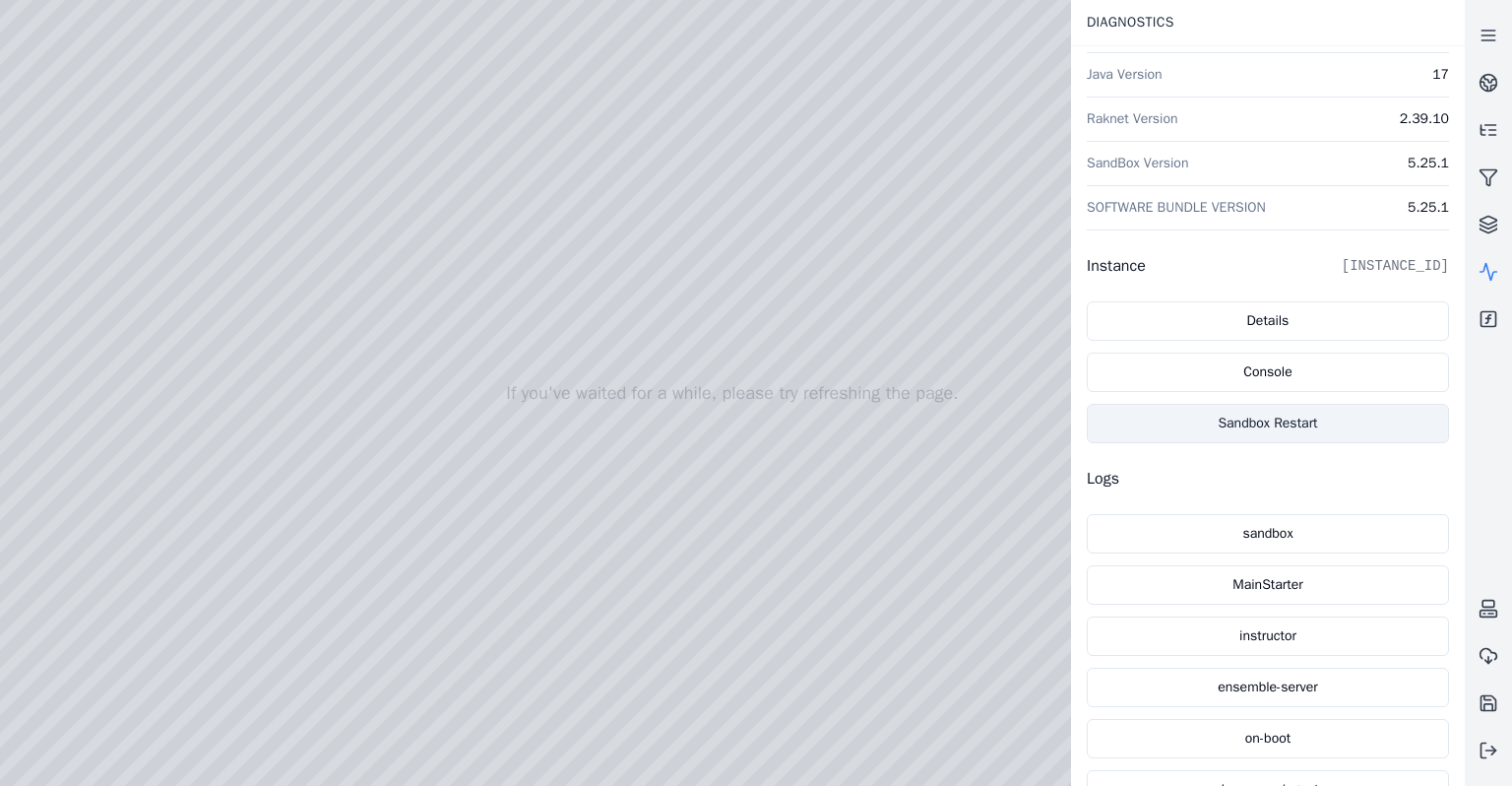 click on "Sandbox Restart" at bounding box center (1268, 424) 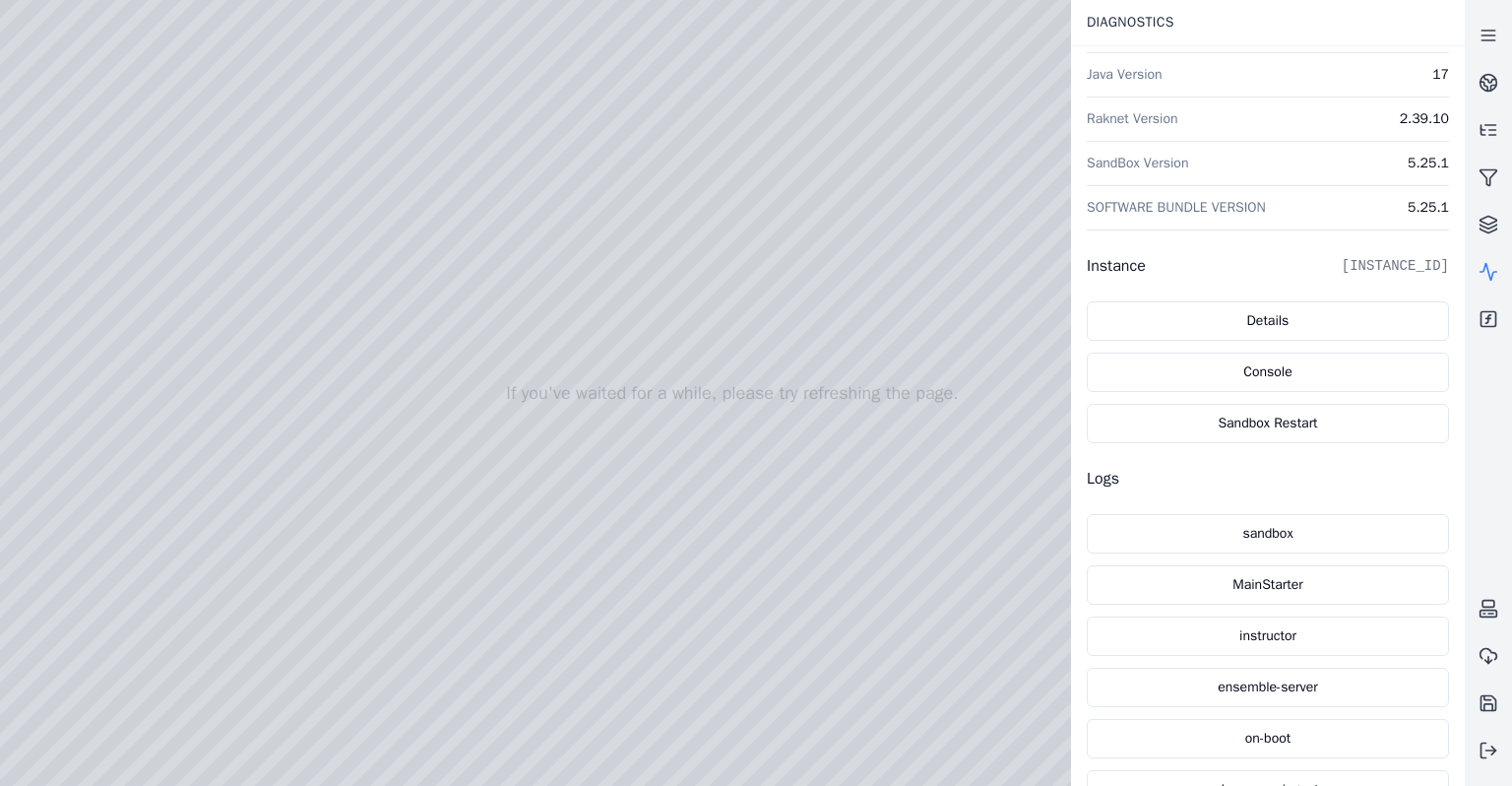 drag, startPoint x: 525, startPoint y: 179, endPoint x: 536, endPoint y: 329, distance: 150.40279 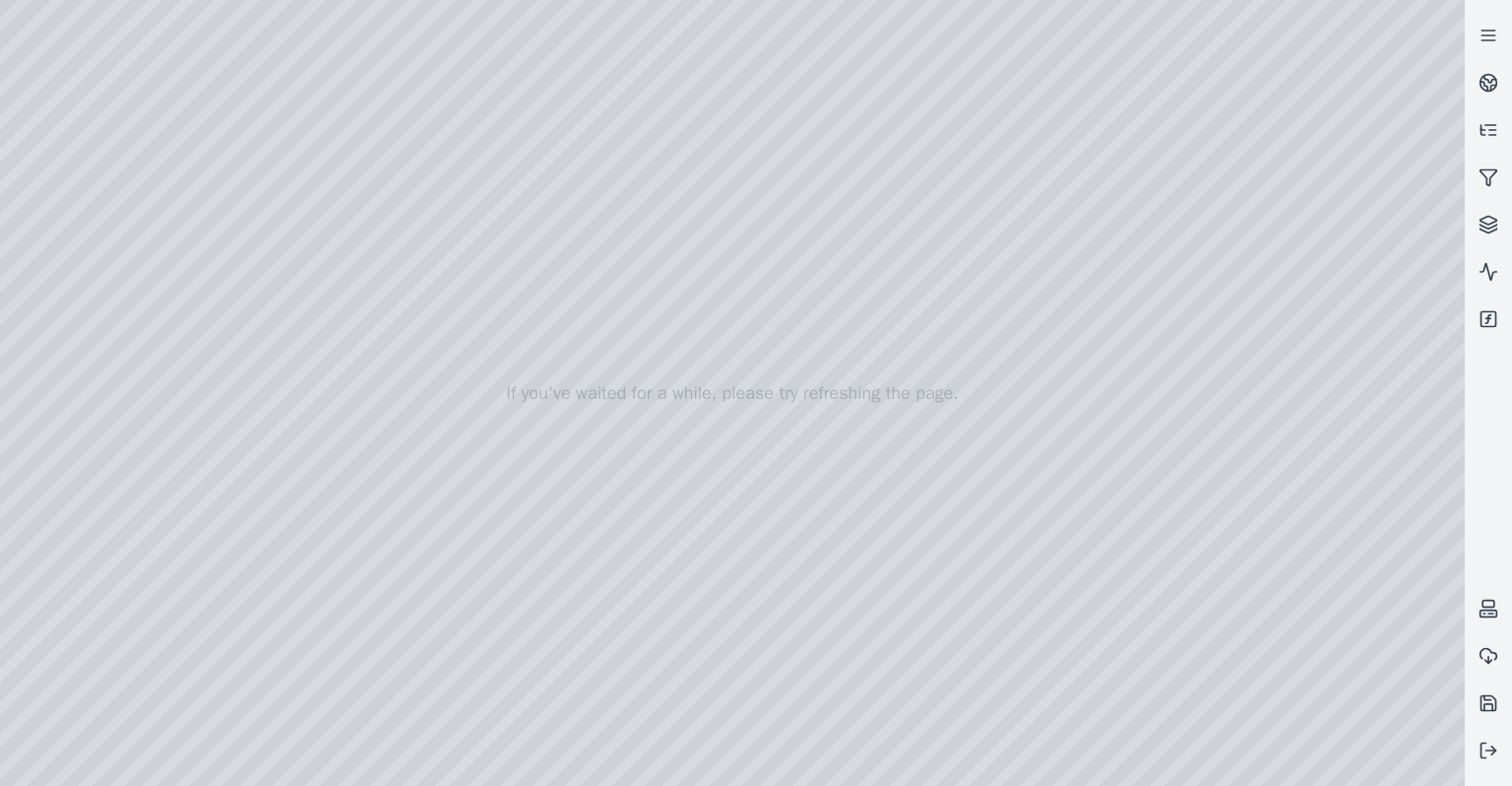 click at bounding box center (732, 393) 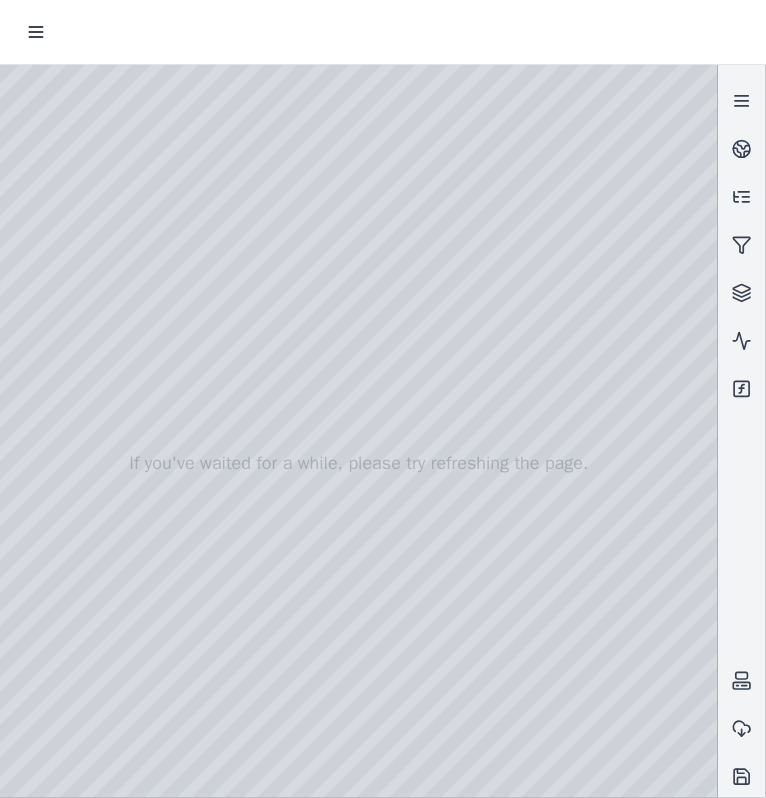 click at bounding box center (359, 463) 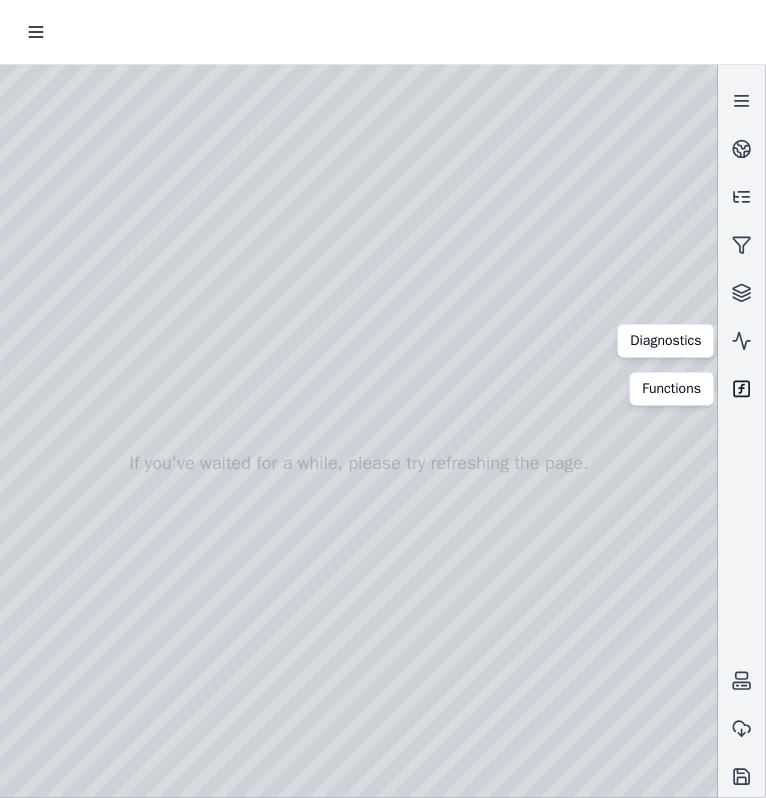 click 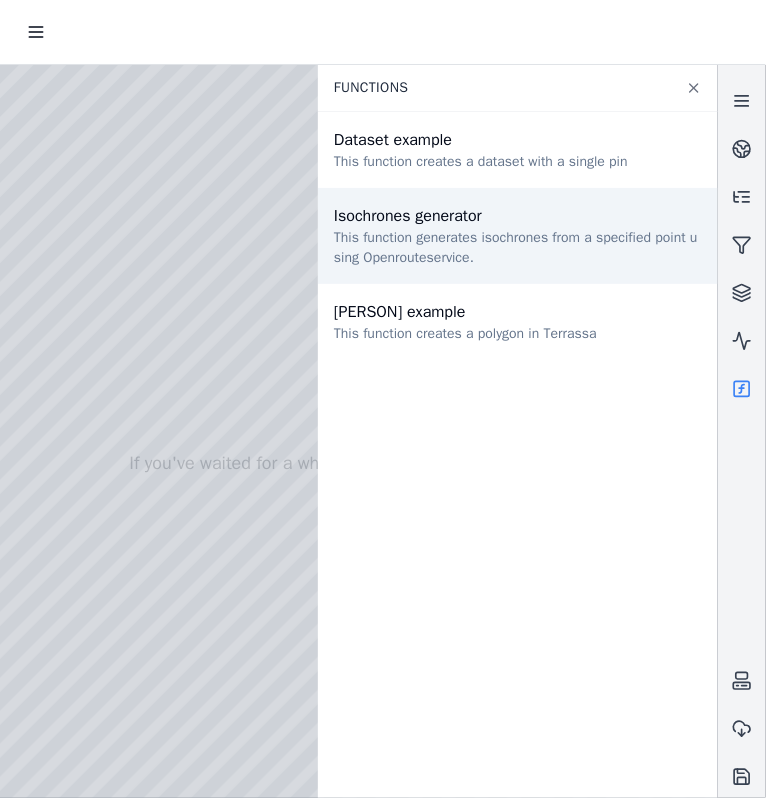 click on "This function generates isochrones from a specified point using Openrouteservice." at bounding box center [518, 248] 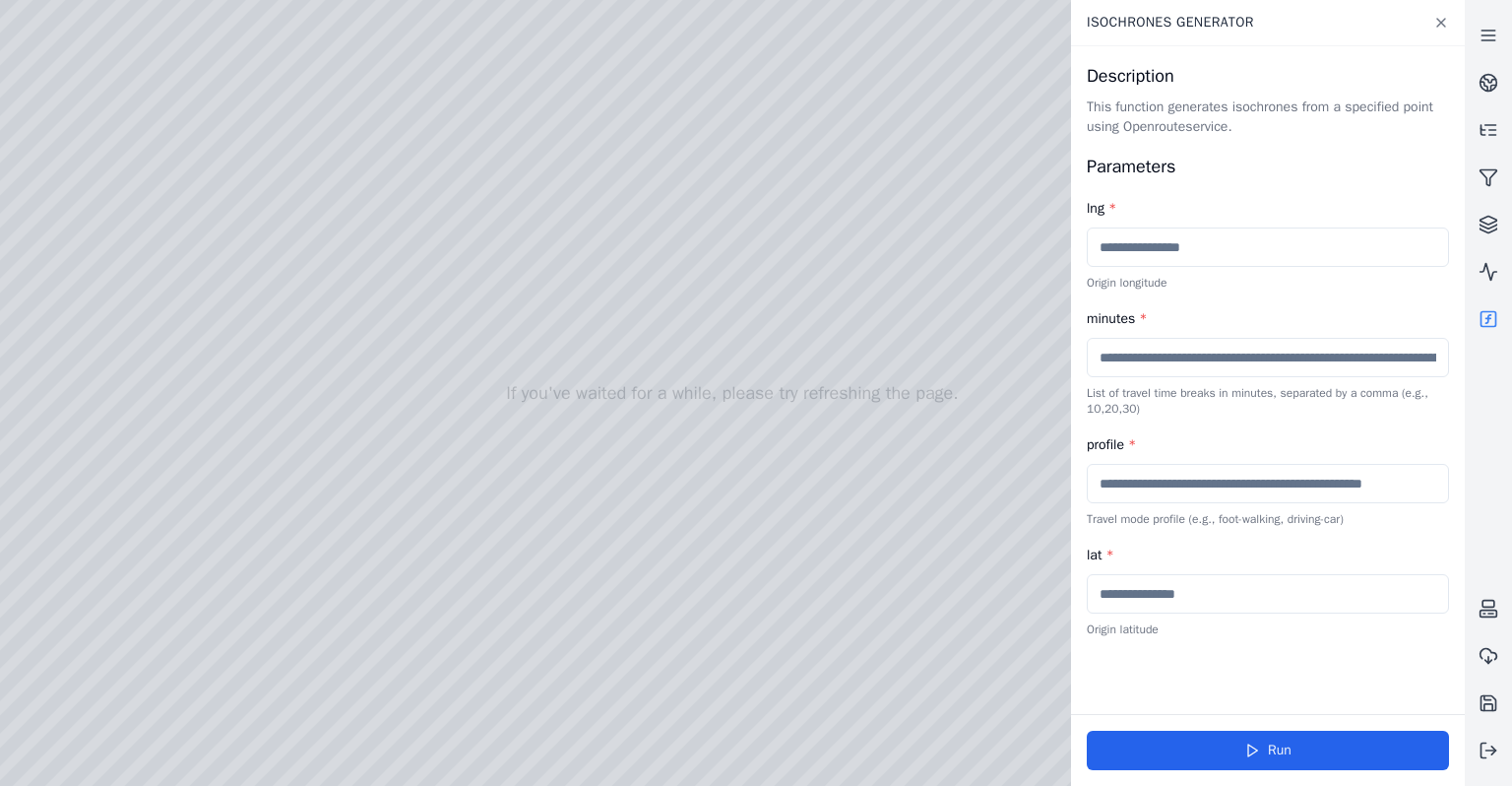 drag, startPoint x: 628, startPoint y: 483, endPoint x: 699, endPoint y: 467, distance: 72.780492 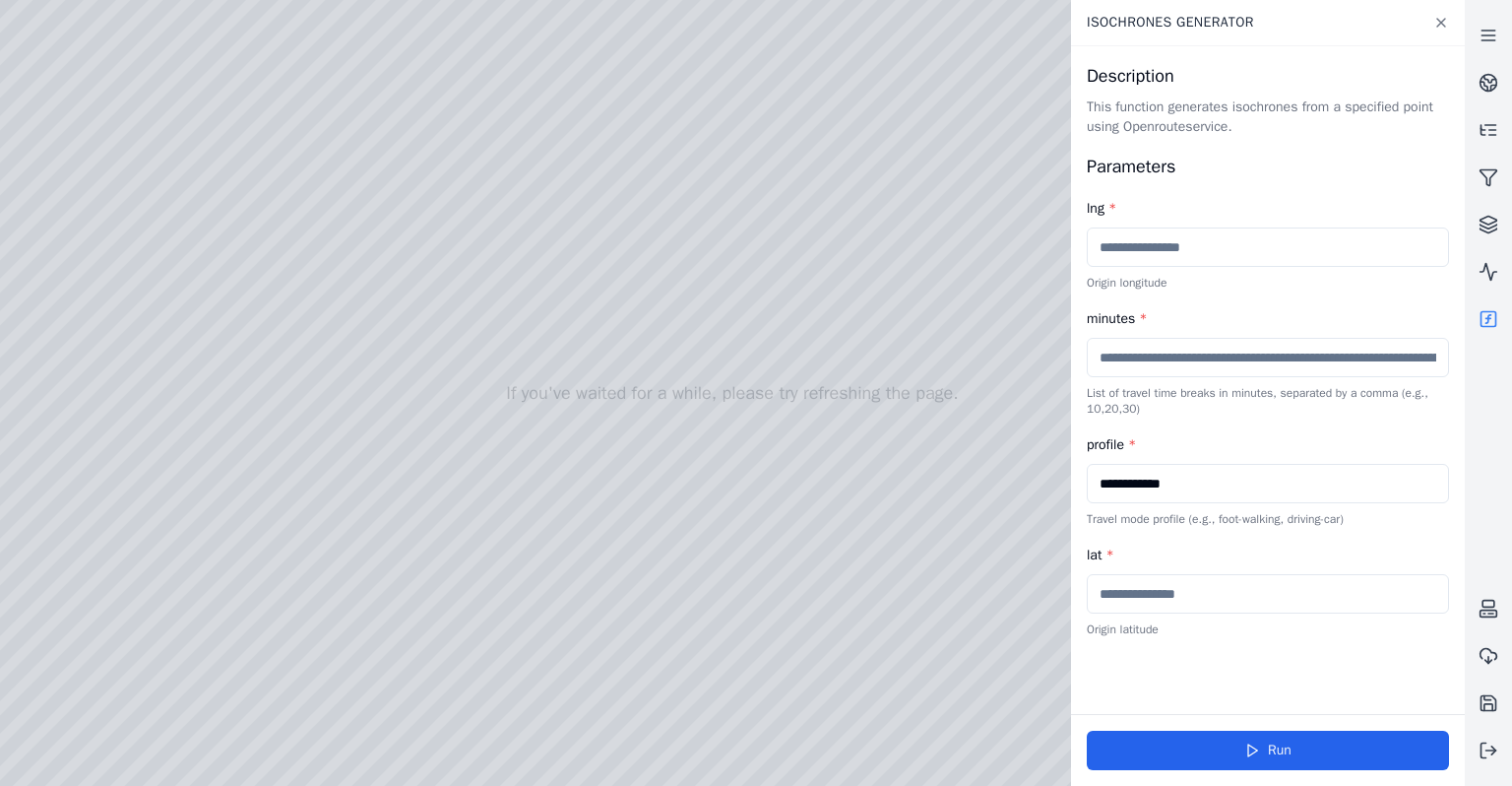 type on "**********" 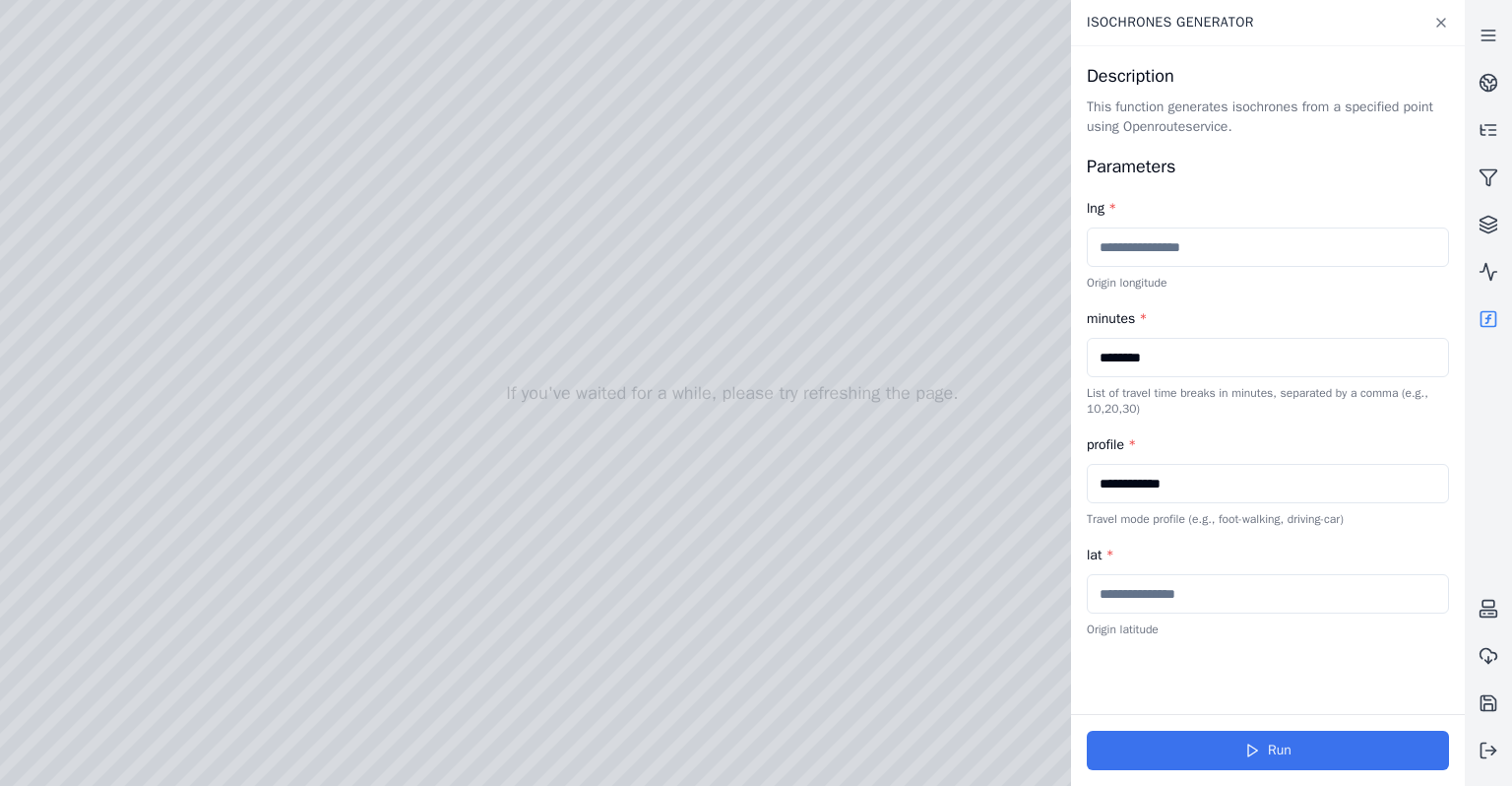 type on "********" 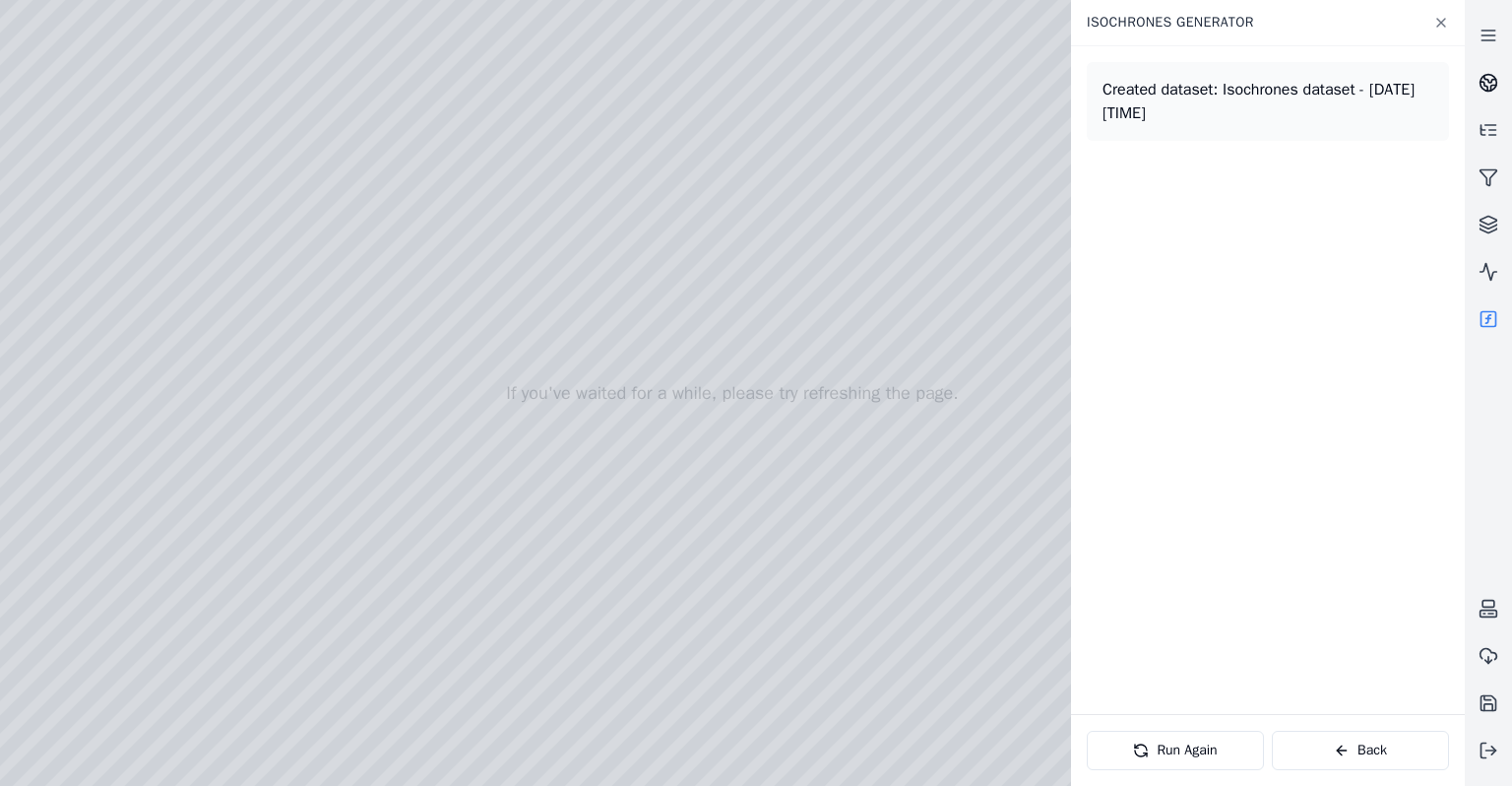click 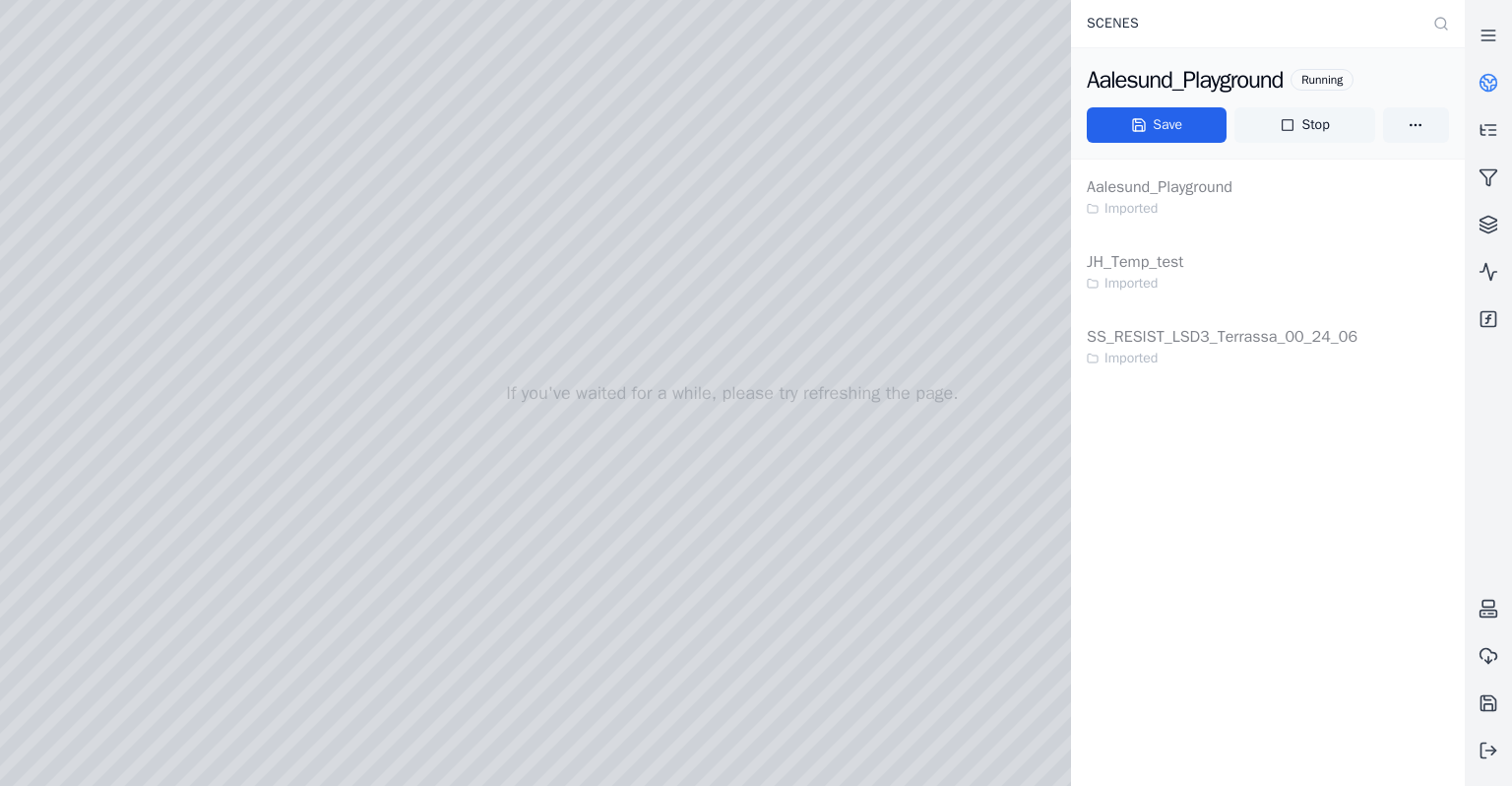 click on "Stop" at bounding box center [1304, 125] 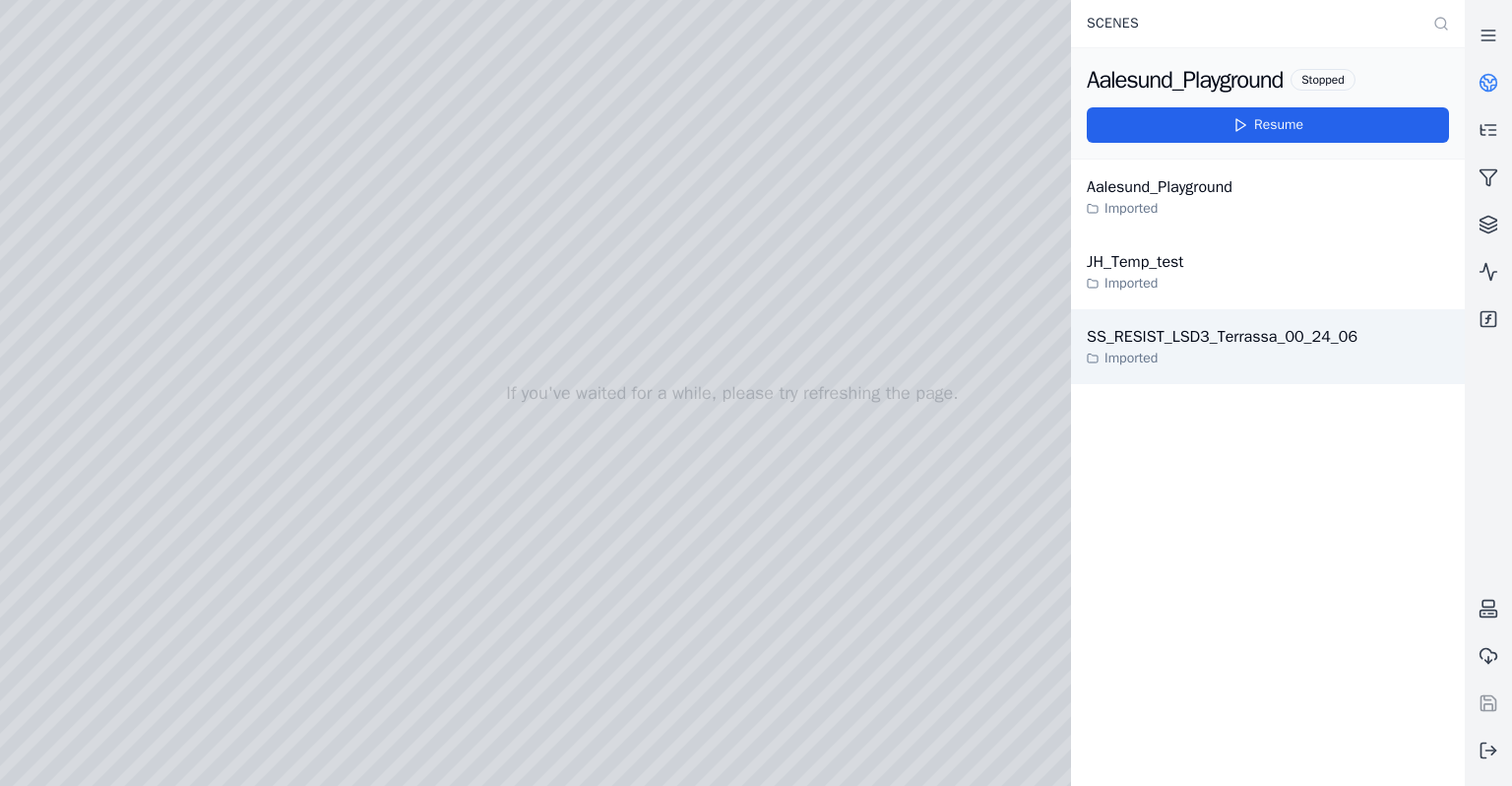 click on "Imported" at bounding box center (1222, 359) 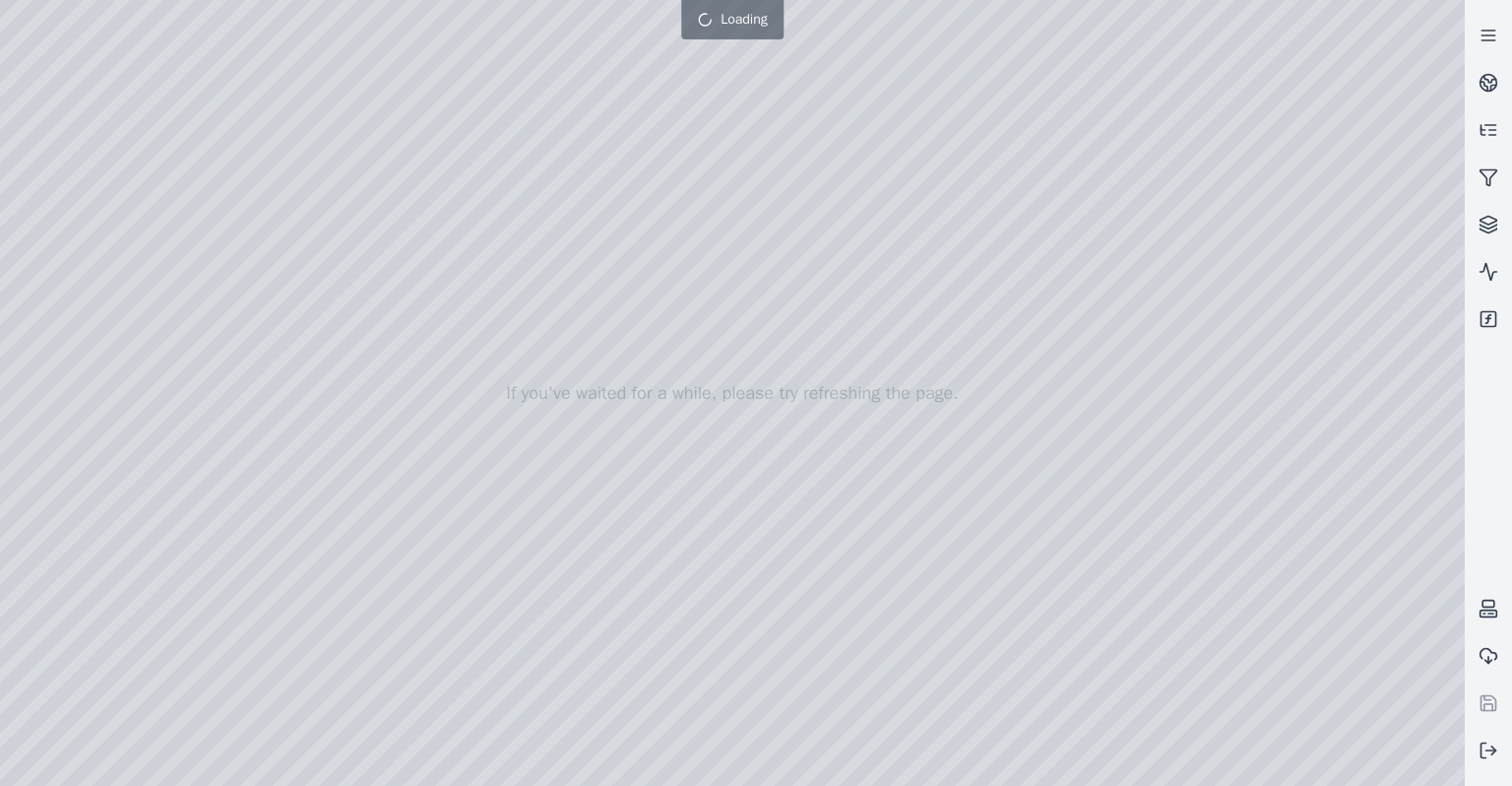 drag, startPoint x: 1132, startPoint y: 372, endPoint x: 368, endPoint y: 461, distance: 769.16643 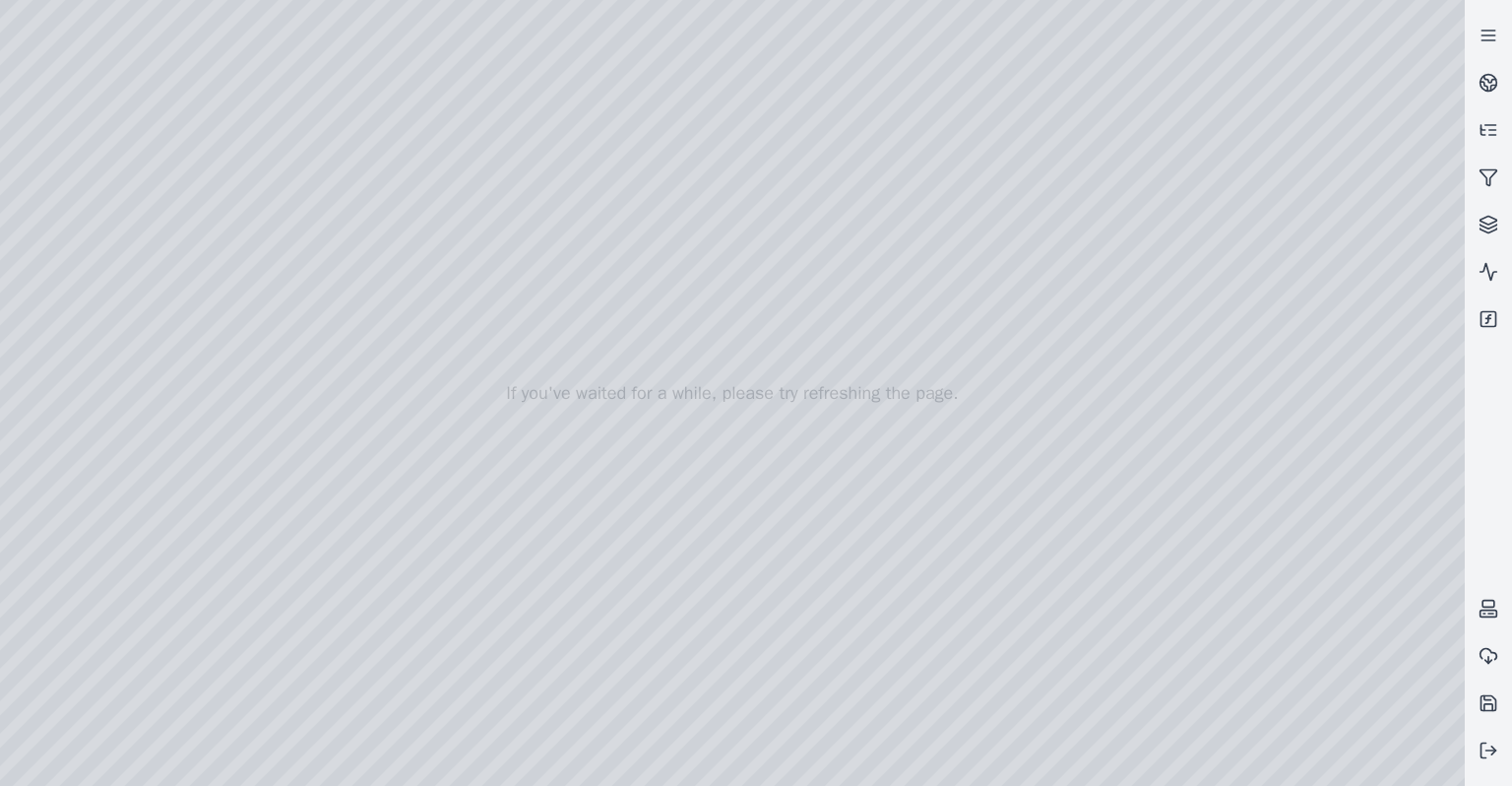 click at bounding box center (732, 393) 